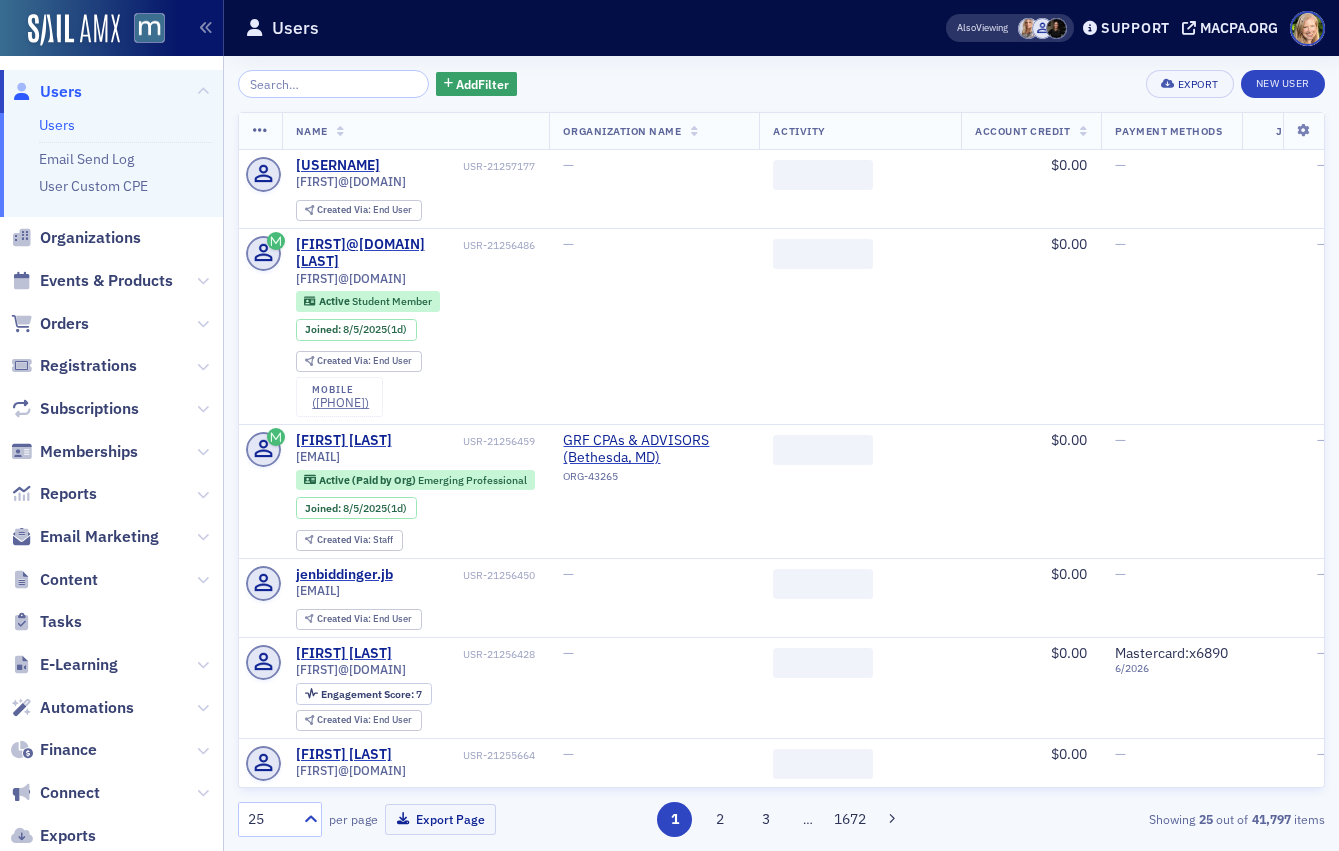 scroll, scrollTop: 0, scrollLeft: 0, axis: both 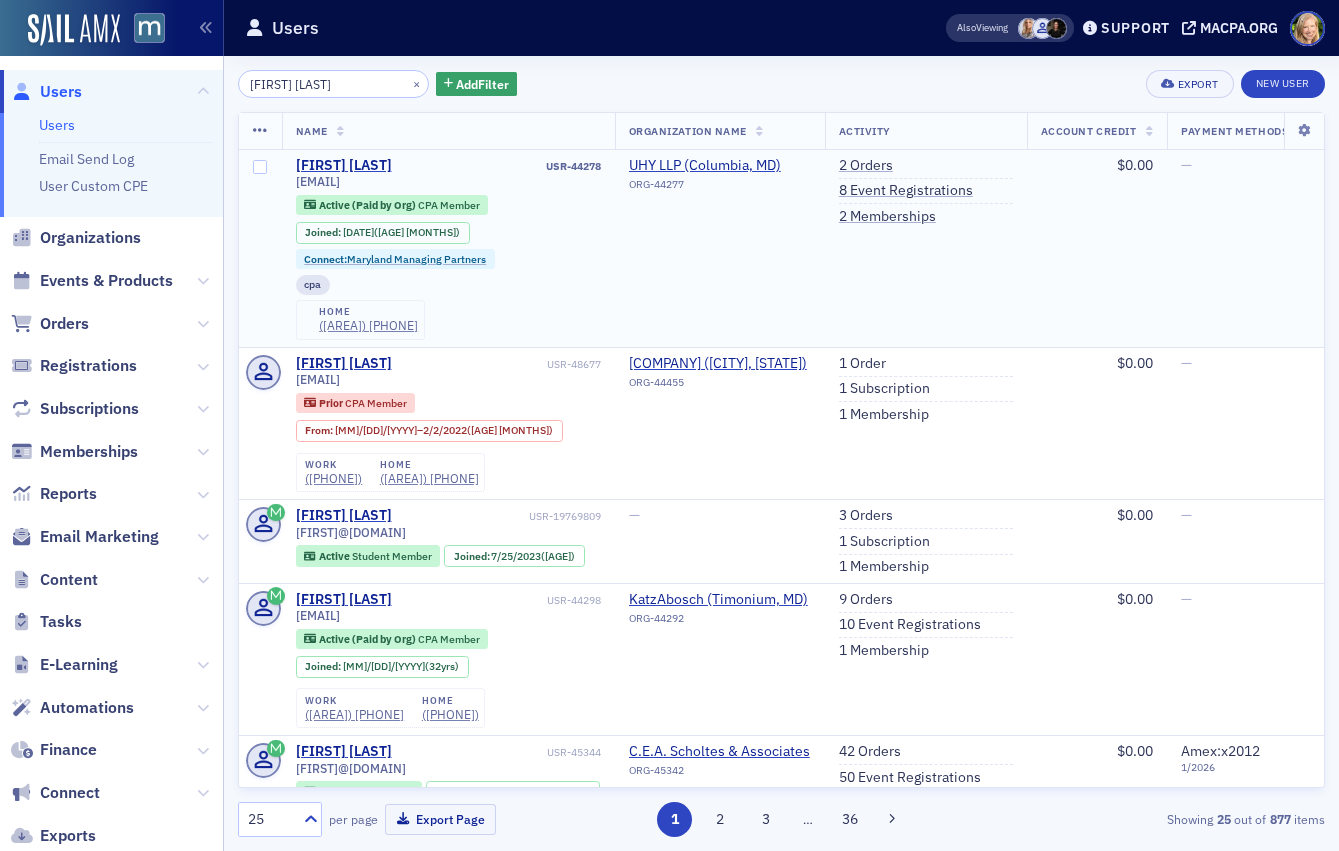 type on "[FIRST] [LAST]" 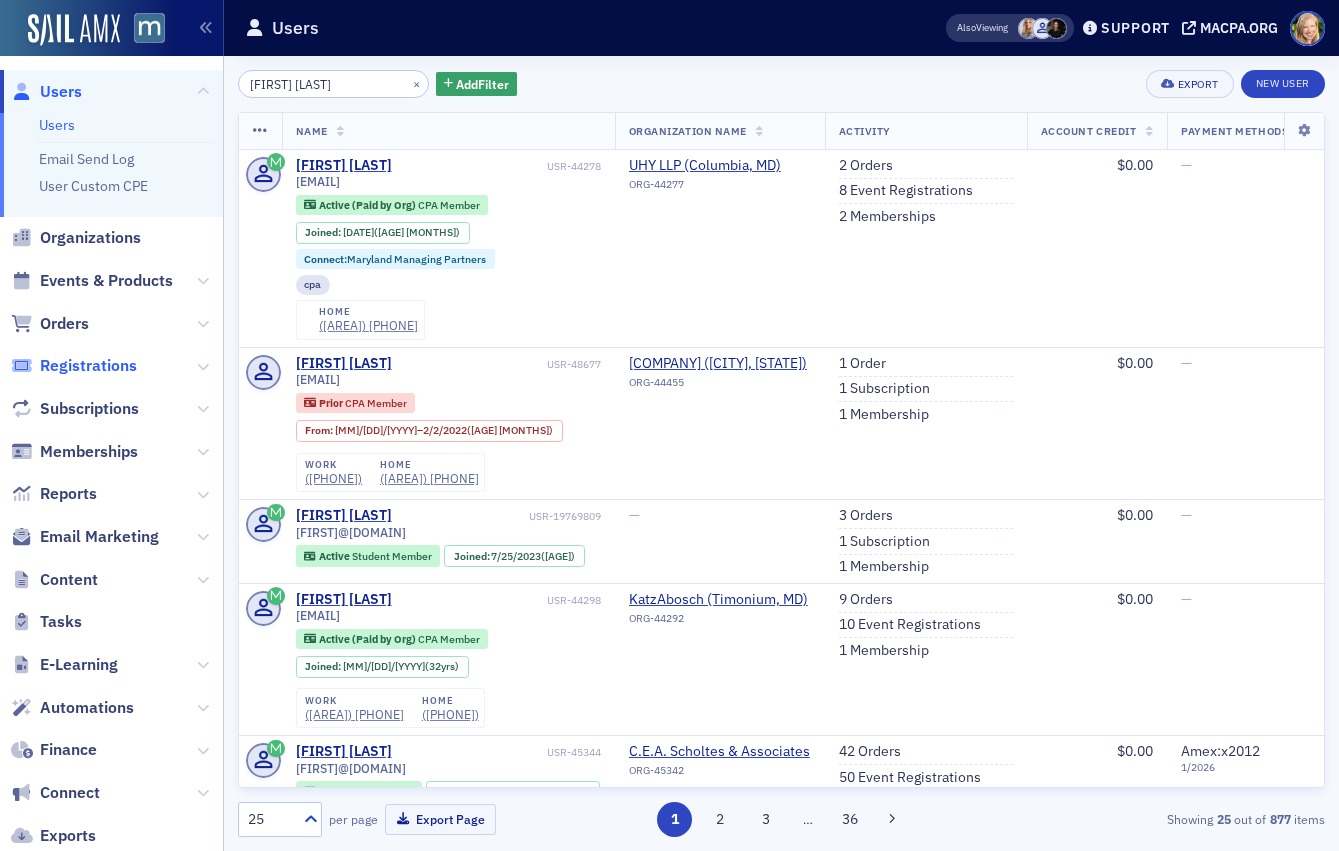 click on "Registrations" 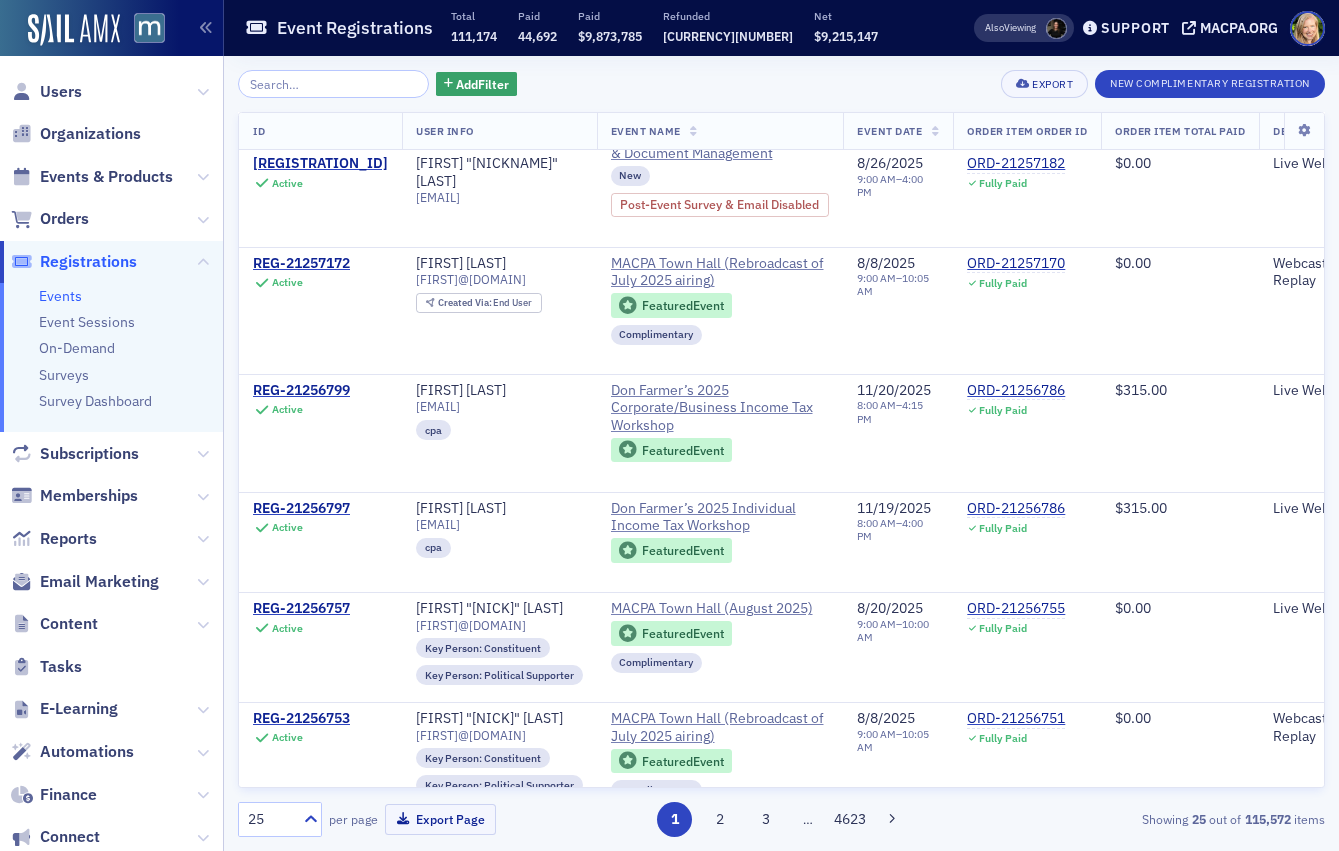 scroll, scrollTop: 0, scrollLeft: 0, axis: both 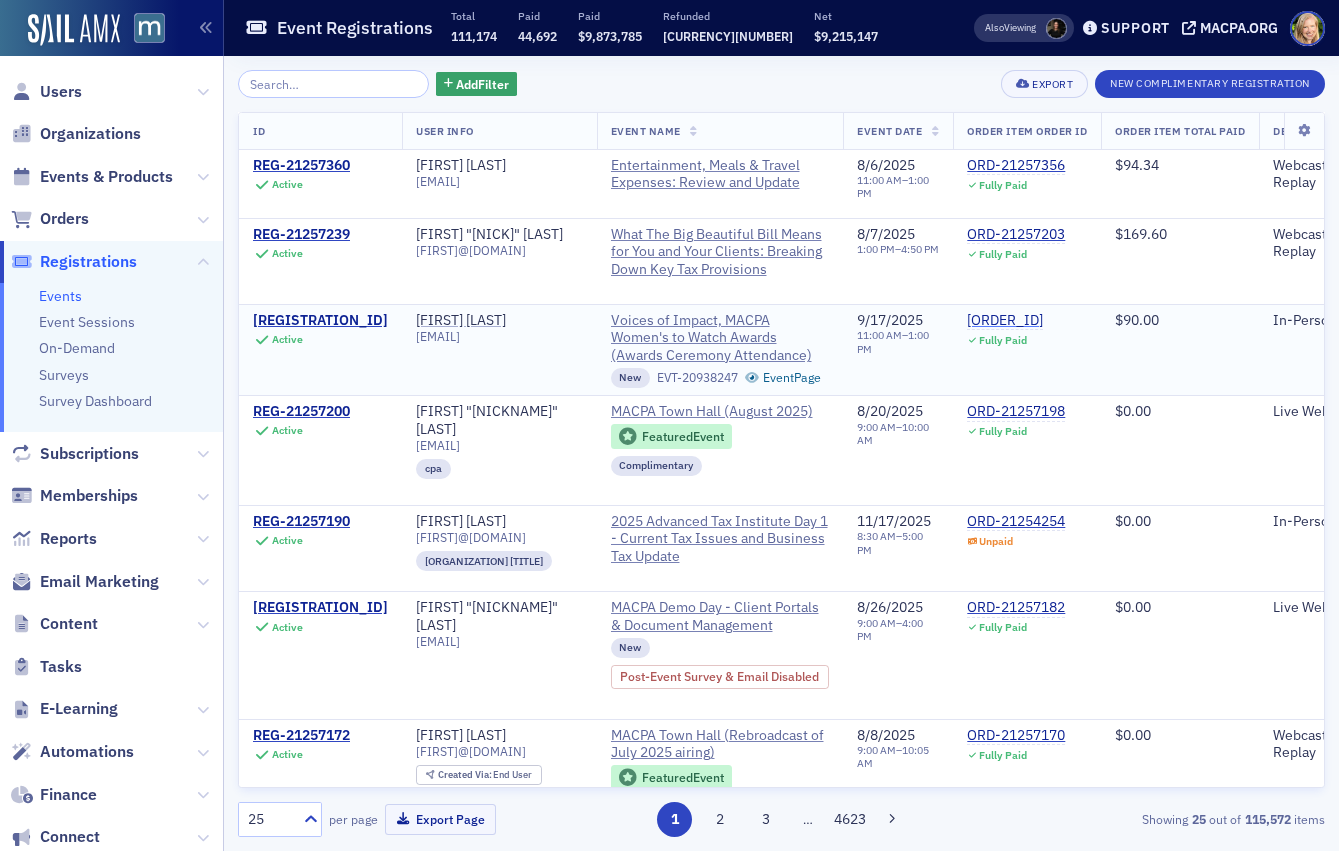 click on "[ORDER_ID]" 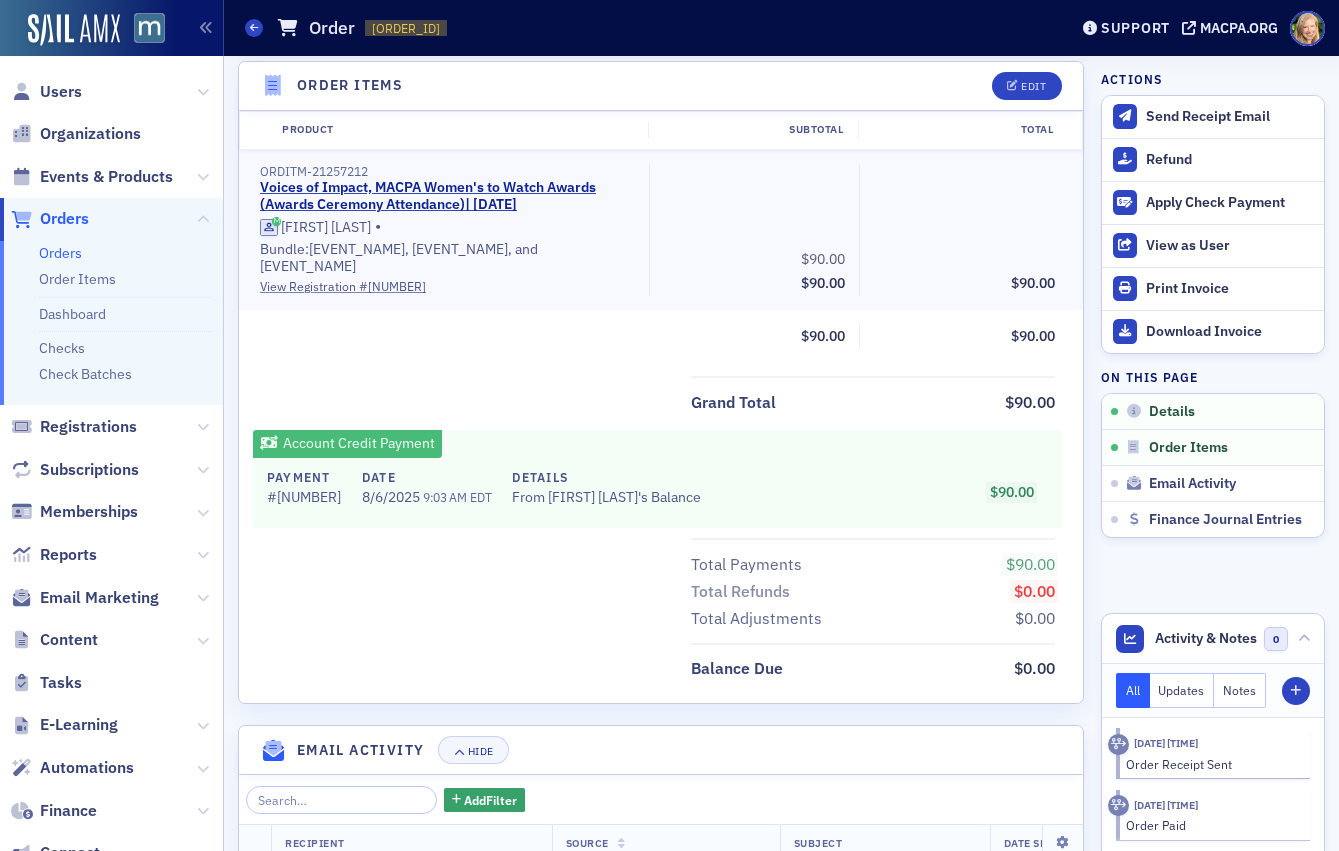 scroll, scrollTop: 0, scrollLeft: 0, axis: both 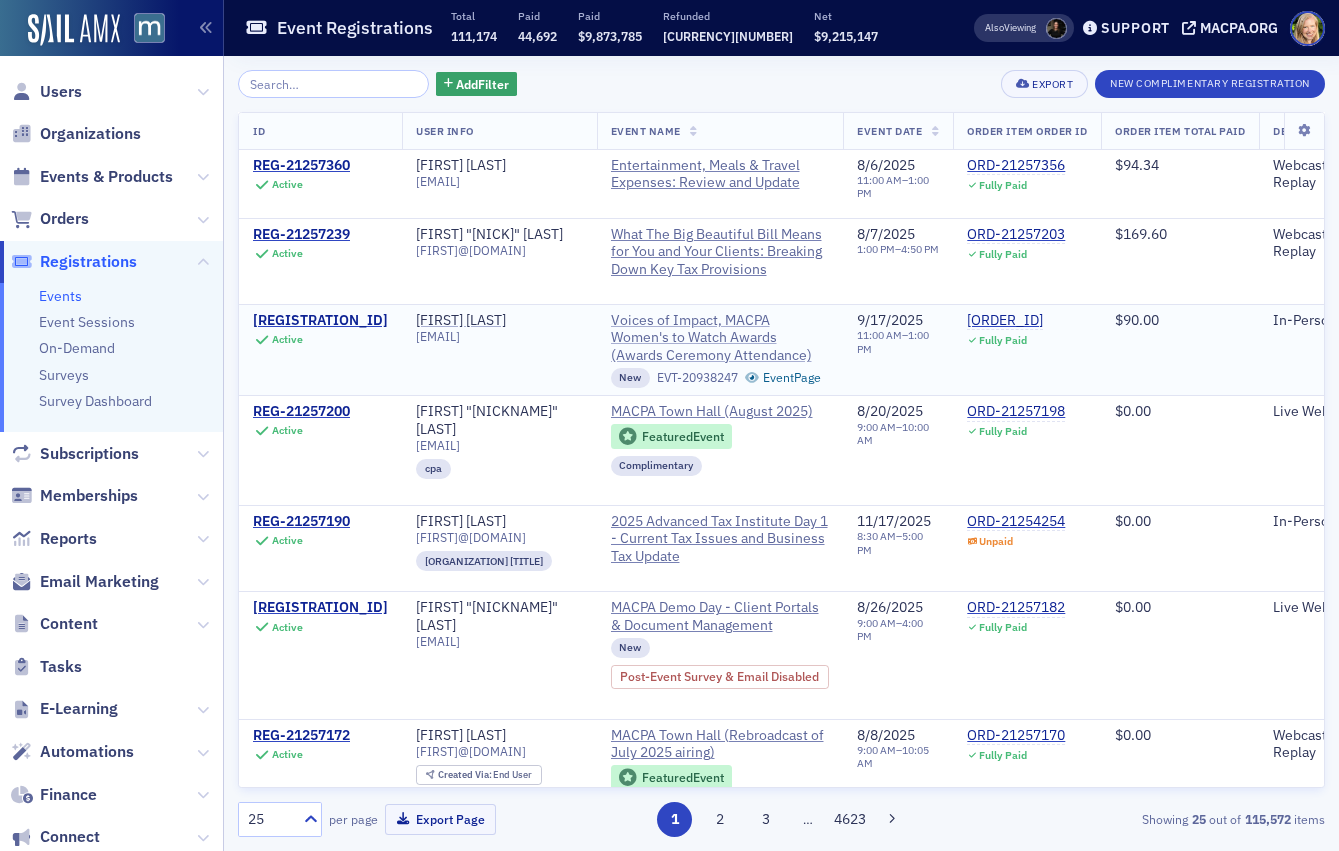 click on "Voices of Impact, MACPA Women's to Watch Awards (Awards Ceremony Attendance)" 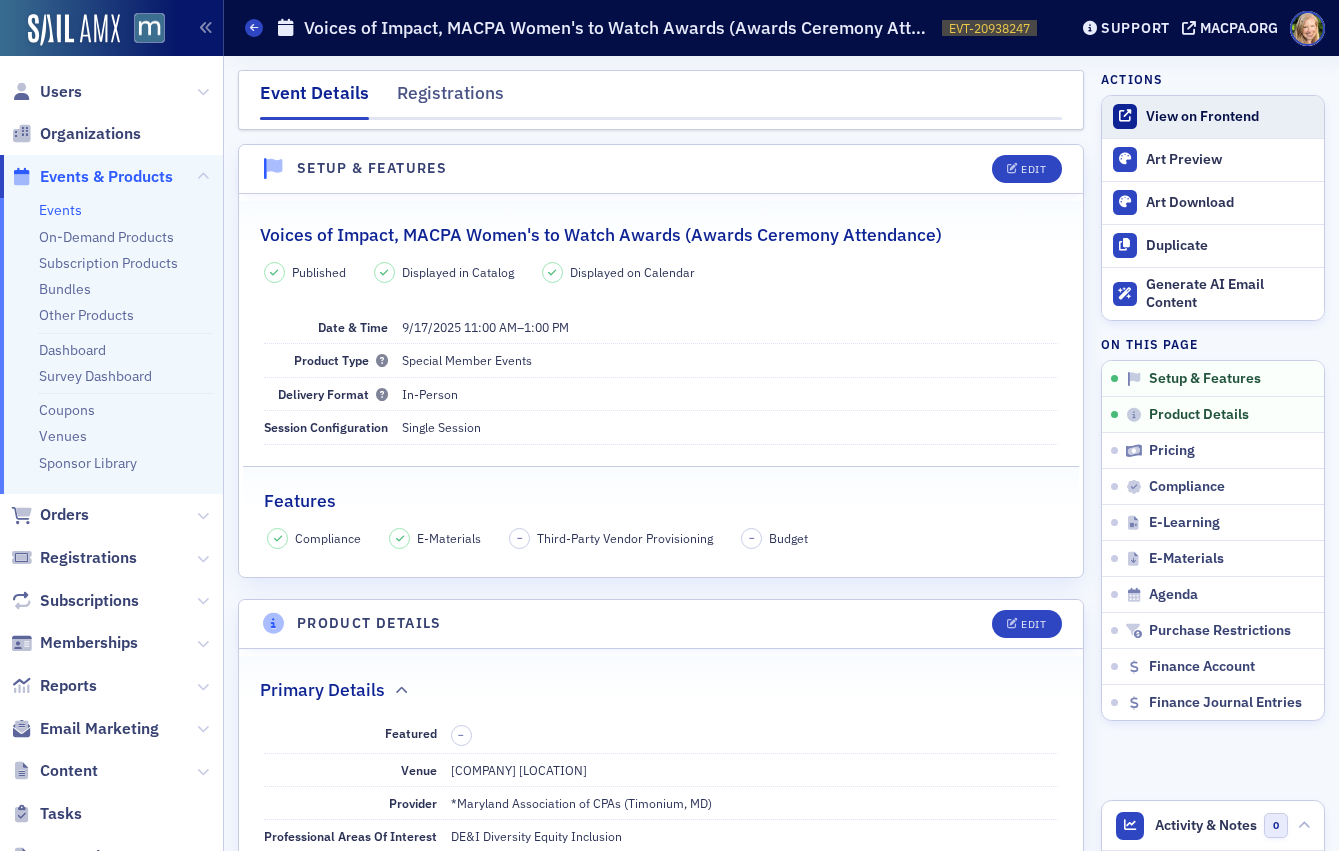 click on "View on Frontend" 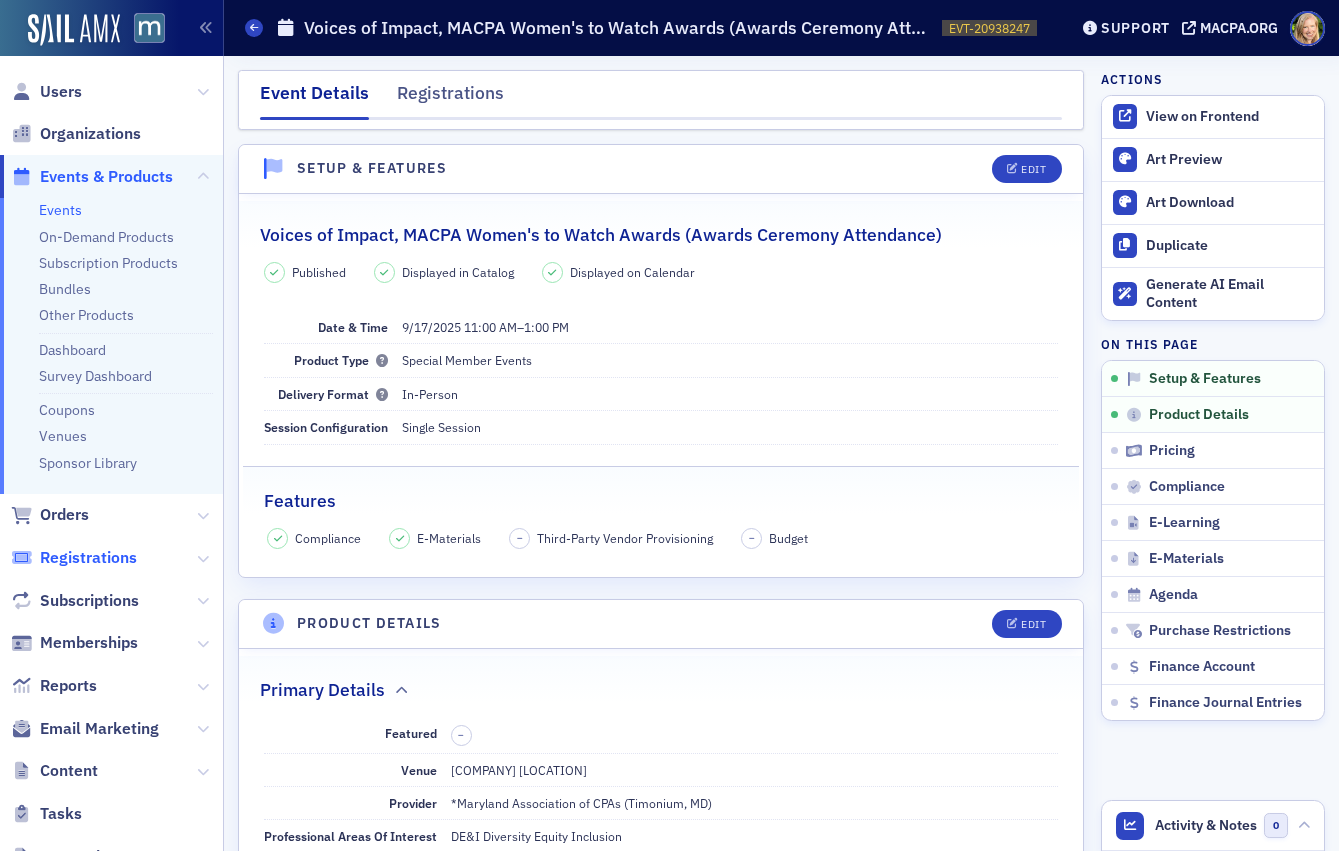 click on "Registrations" 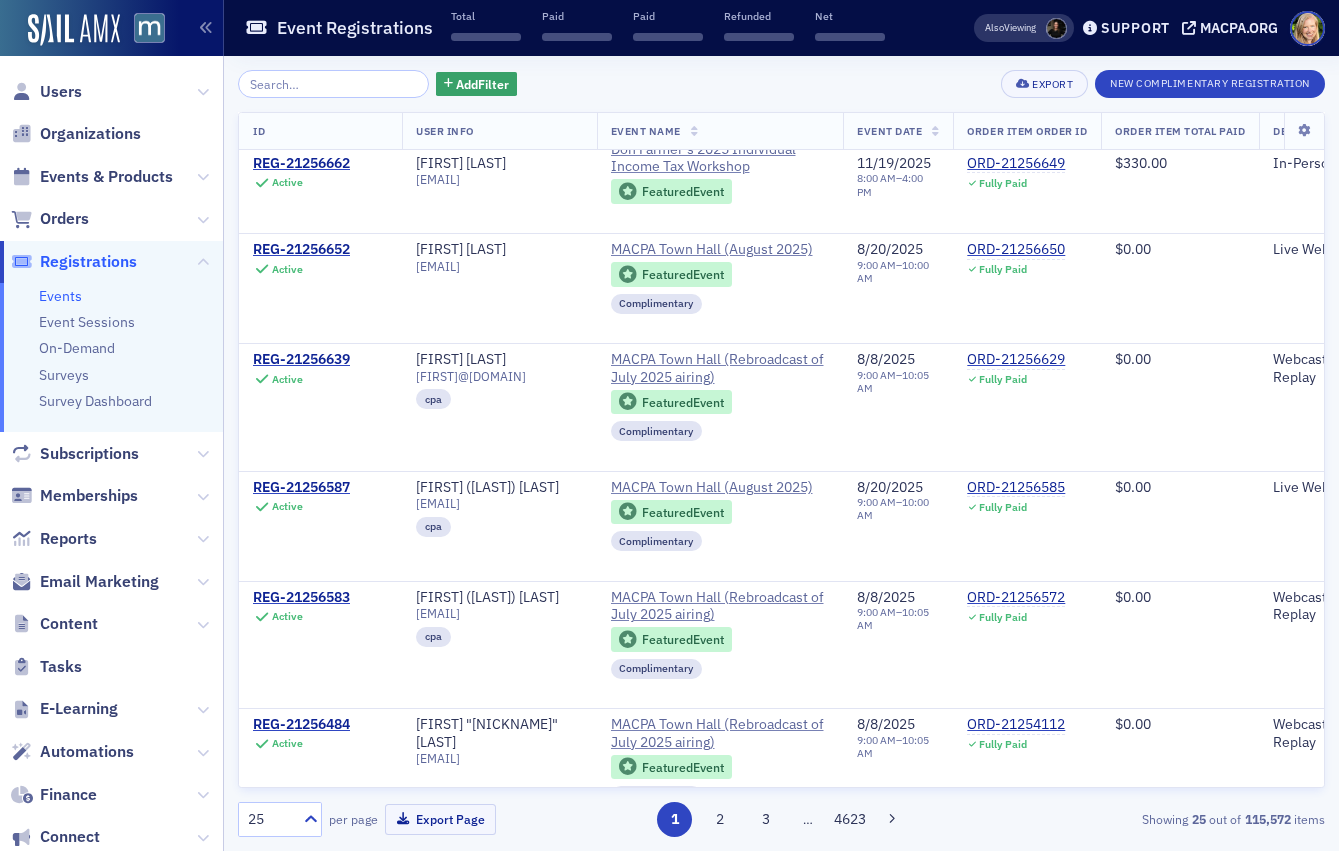 scroll, scrollTop: 2137, scrollLeft: 0, axis: vertical 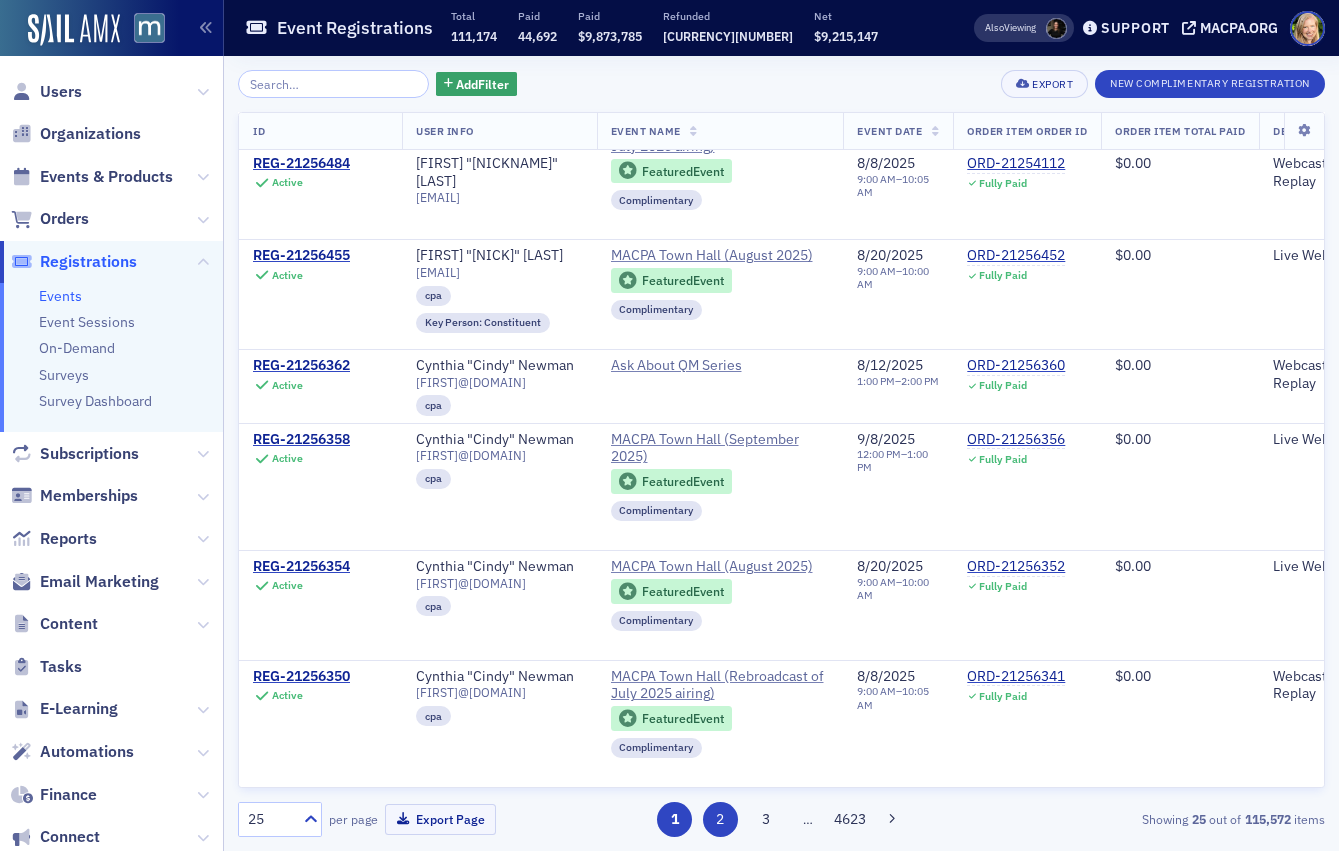 click on "2" 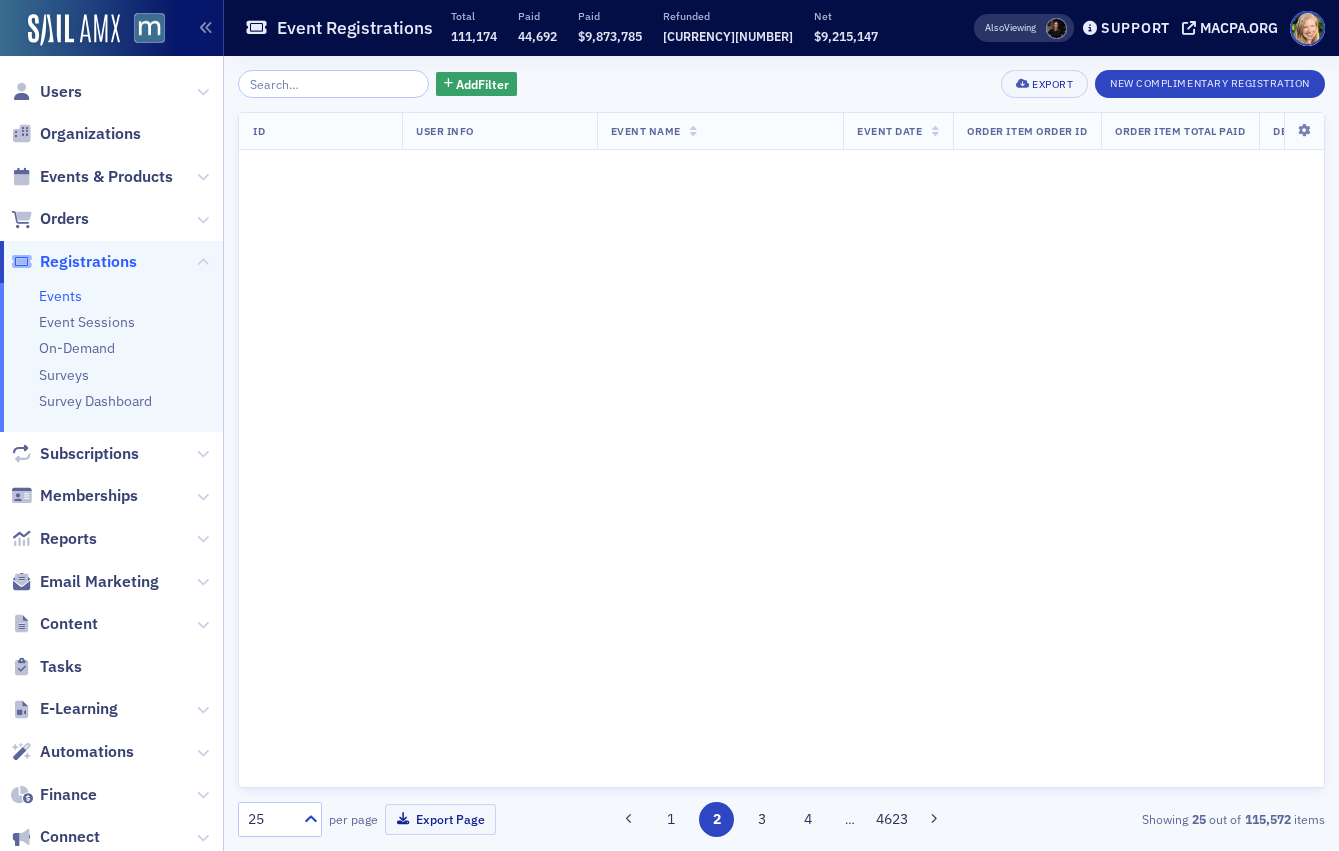 scroll, scrollTop: 0, scrollLeft: 0, axis: both 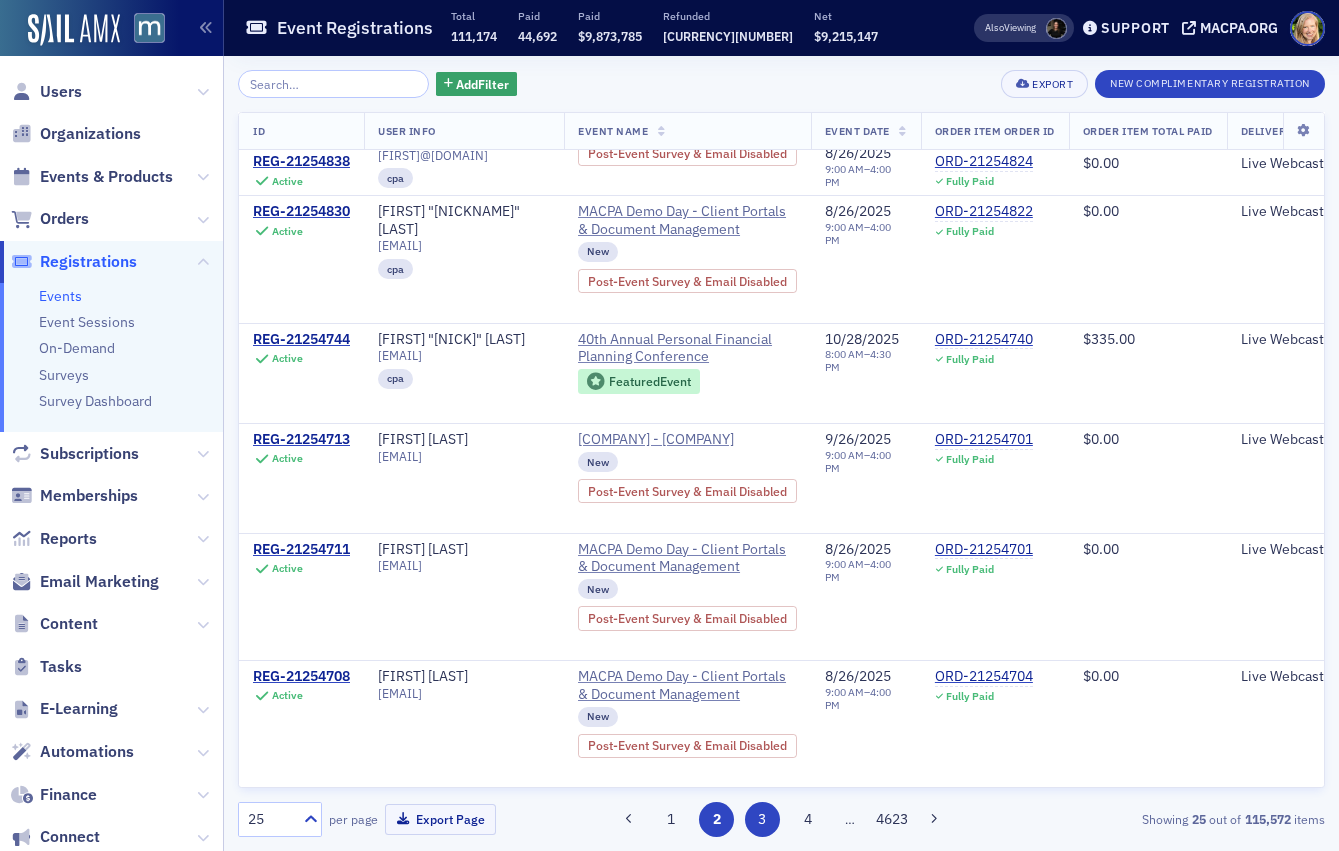 click on "3" 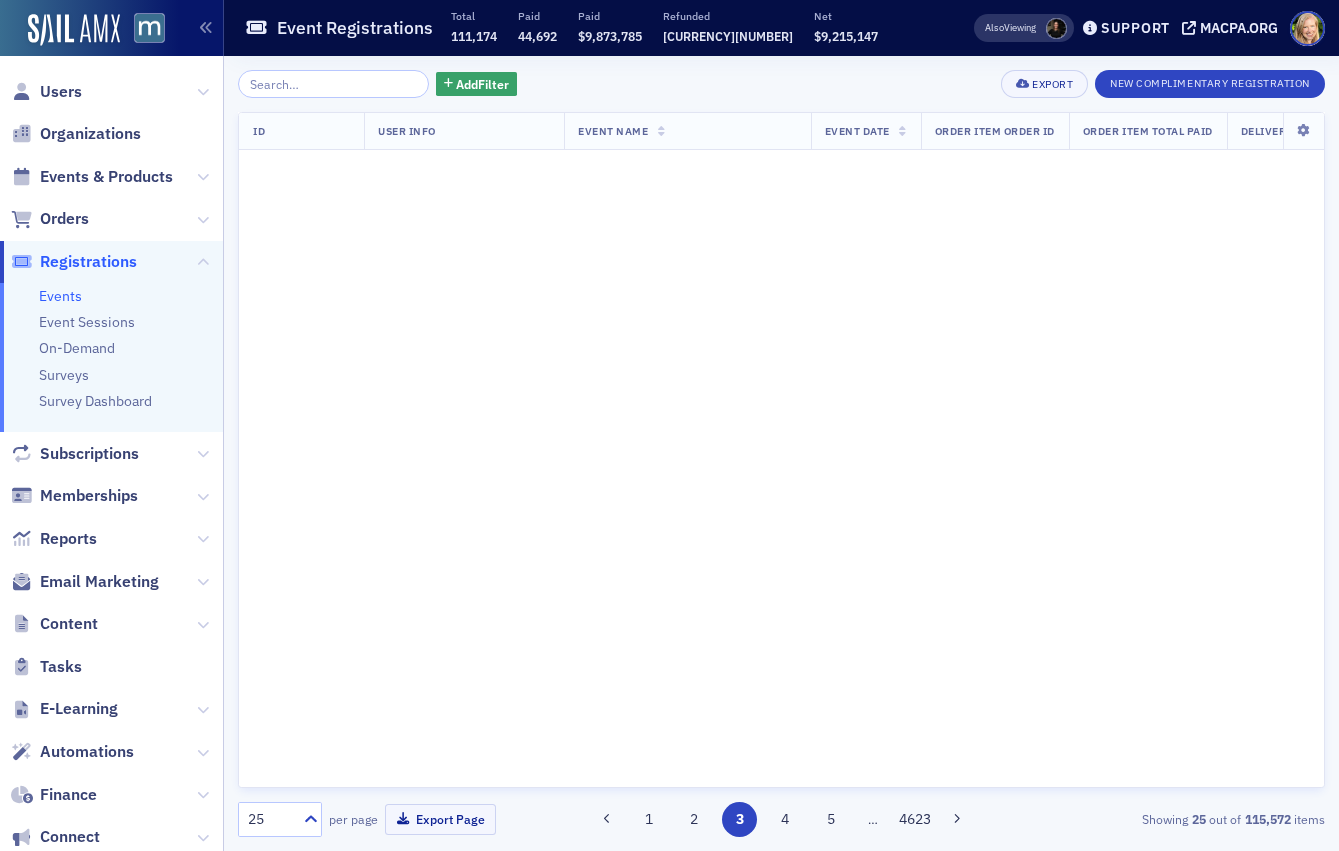 scroll, scrollTop: 0, scrollLeft: 0, axis: both 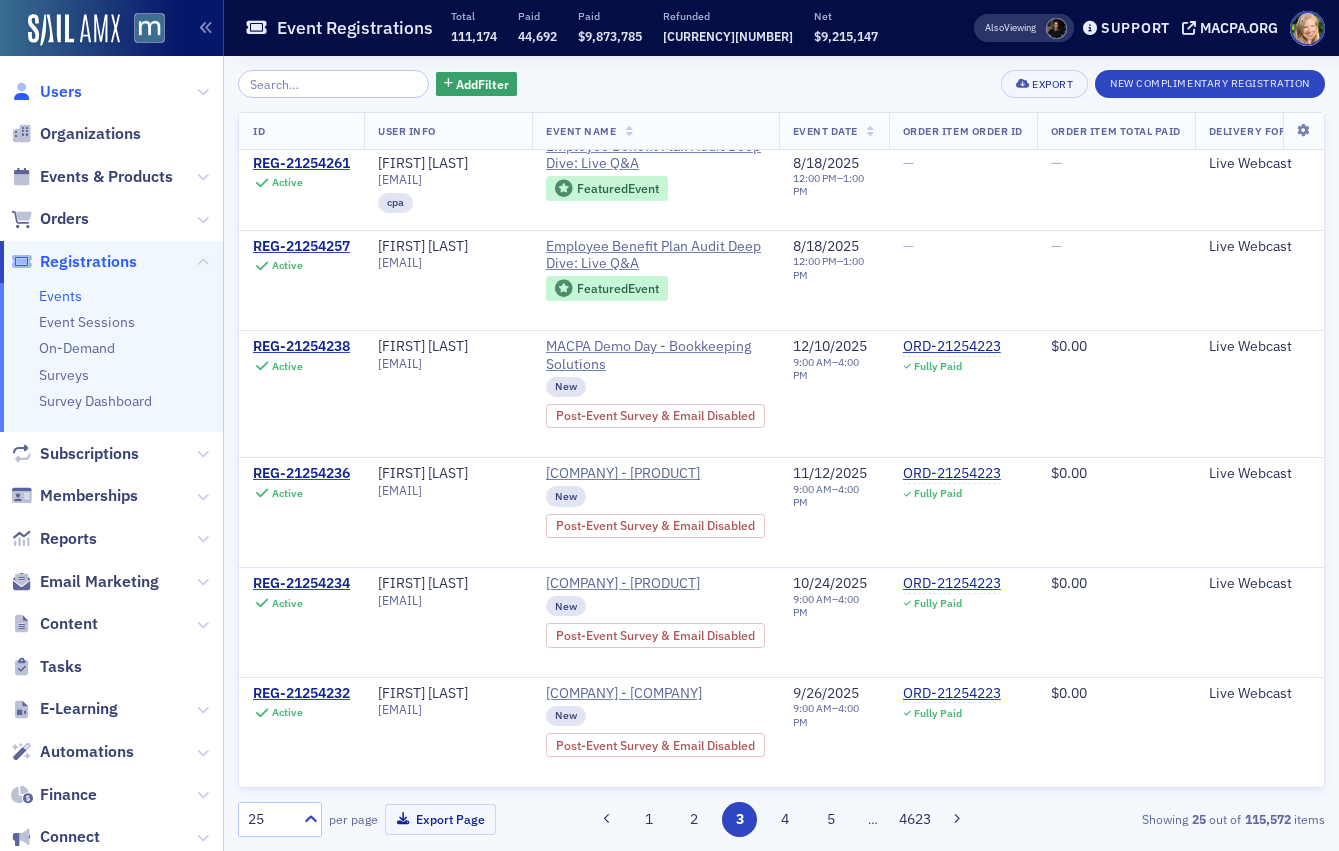 click on "Users" 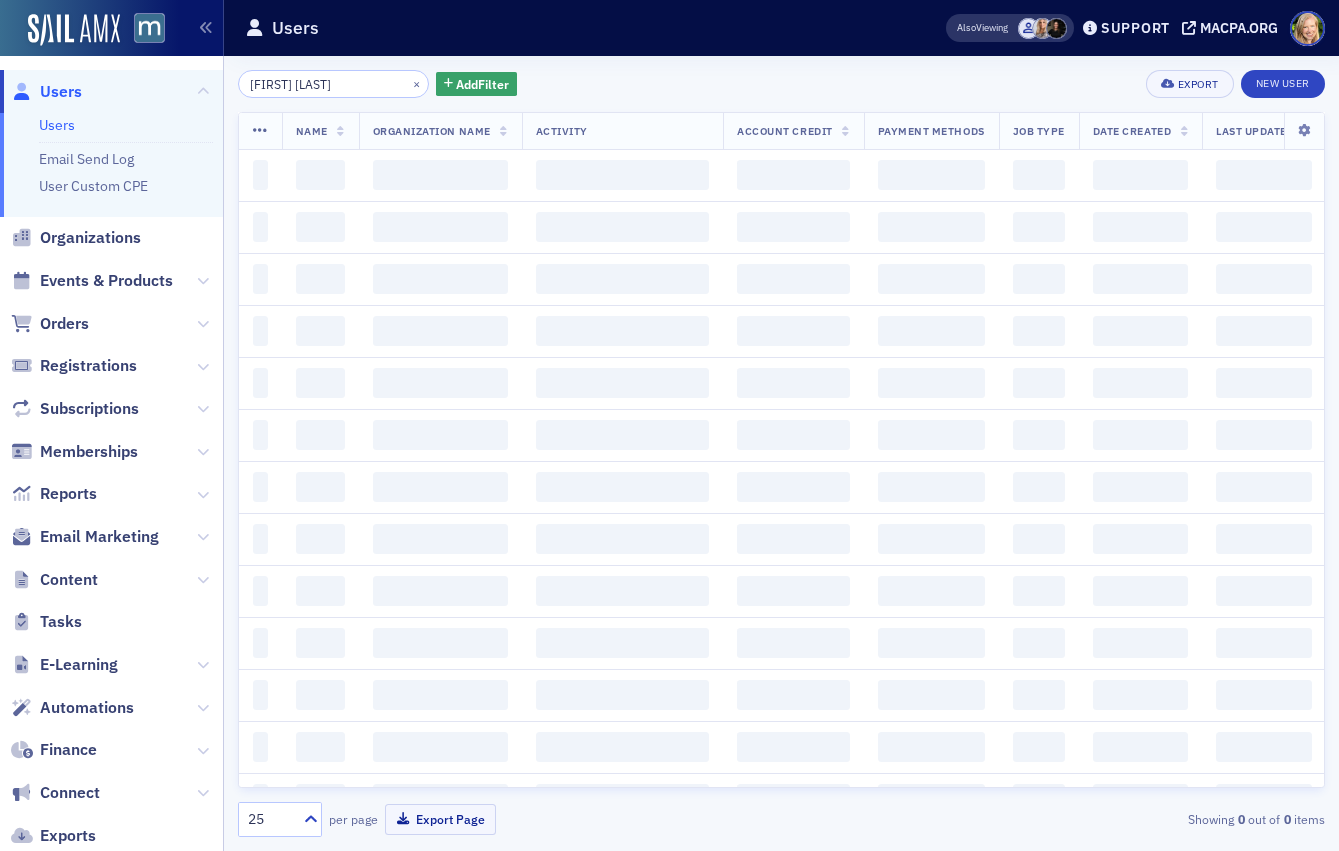 click on "[FIRST] [LAST]" 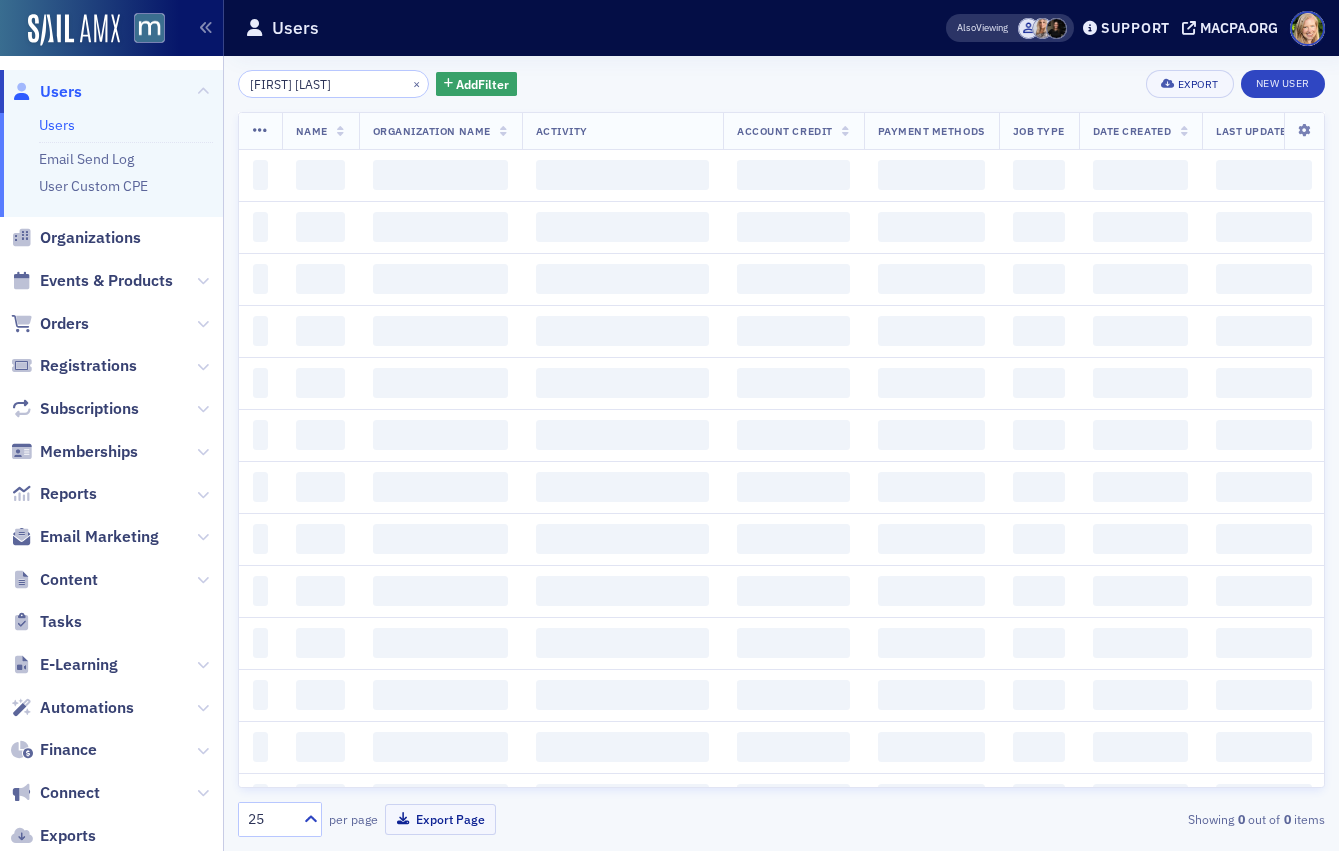 click on "[FIRST] [LAST]" 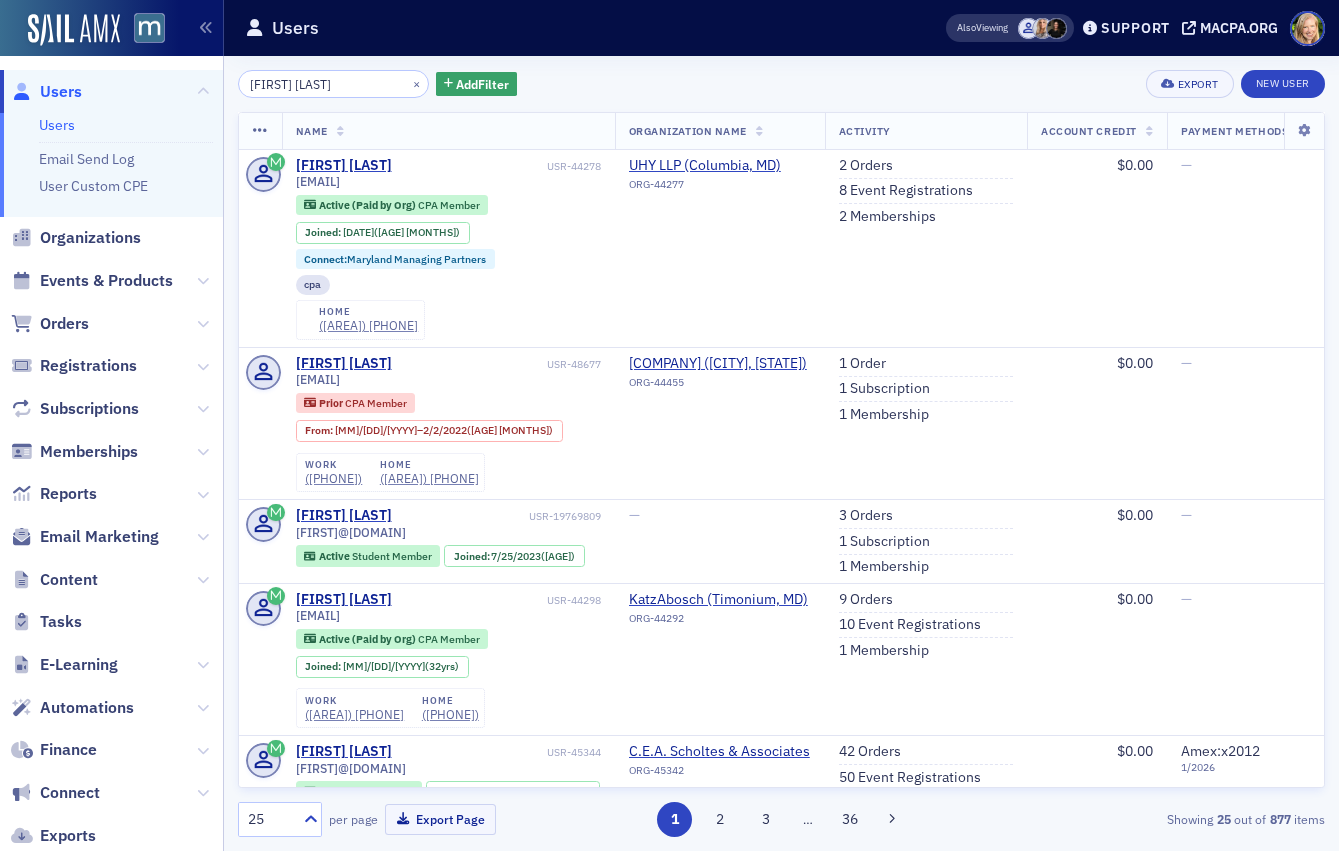 click on "[FIRST] [LAST]" 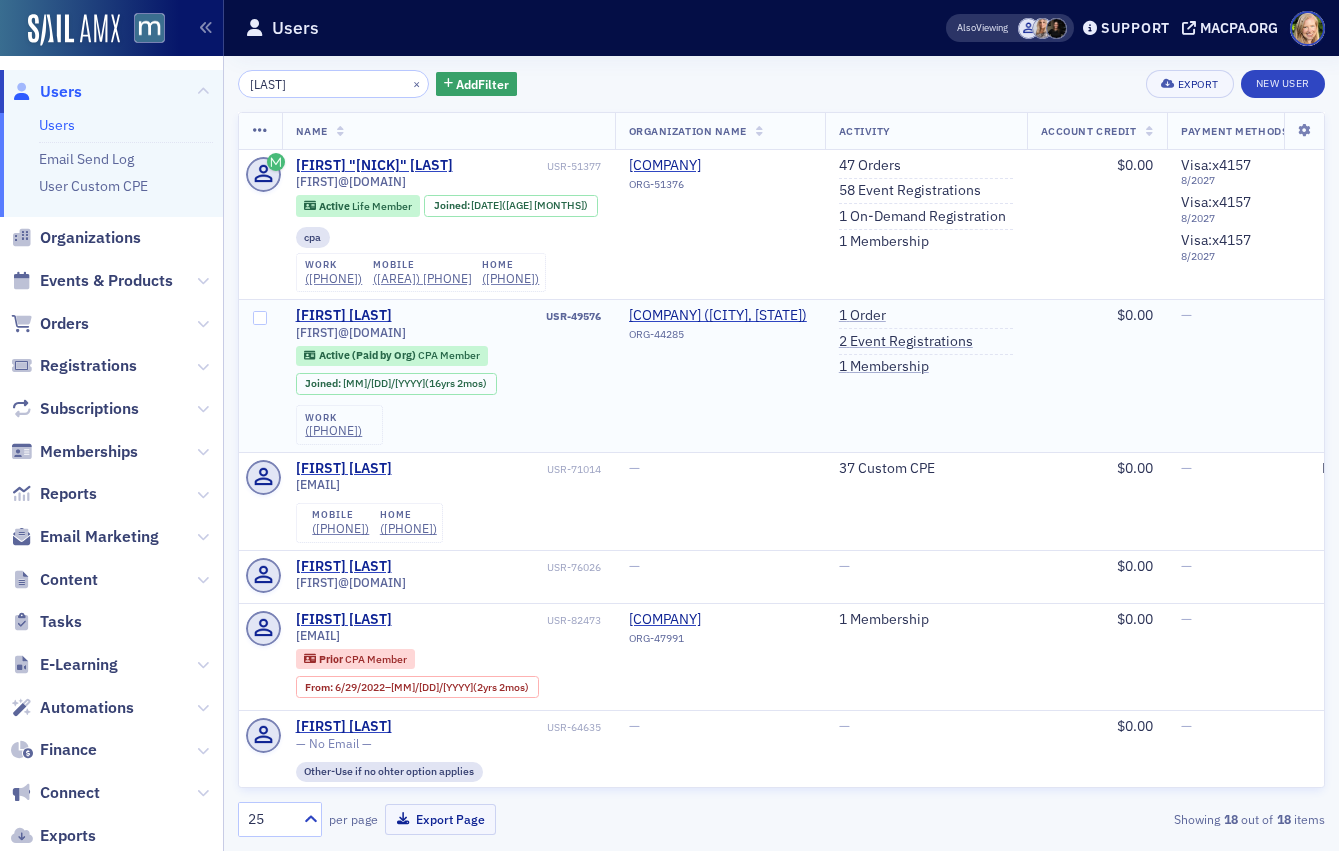 type on "[LAST]" 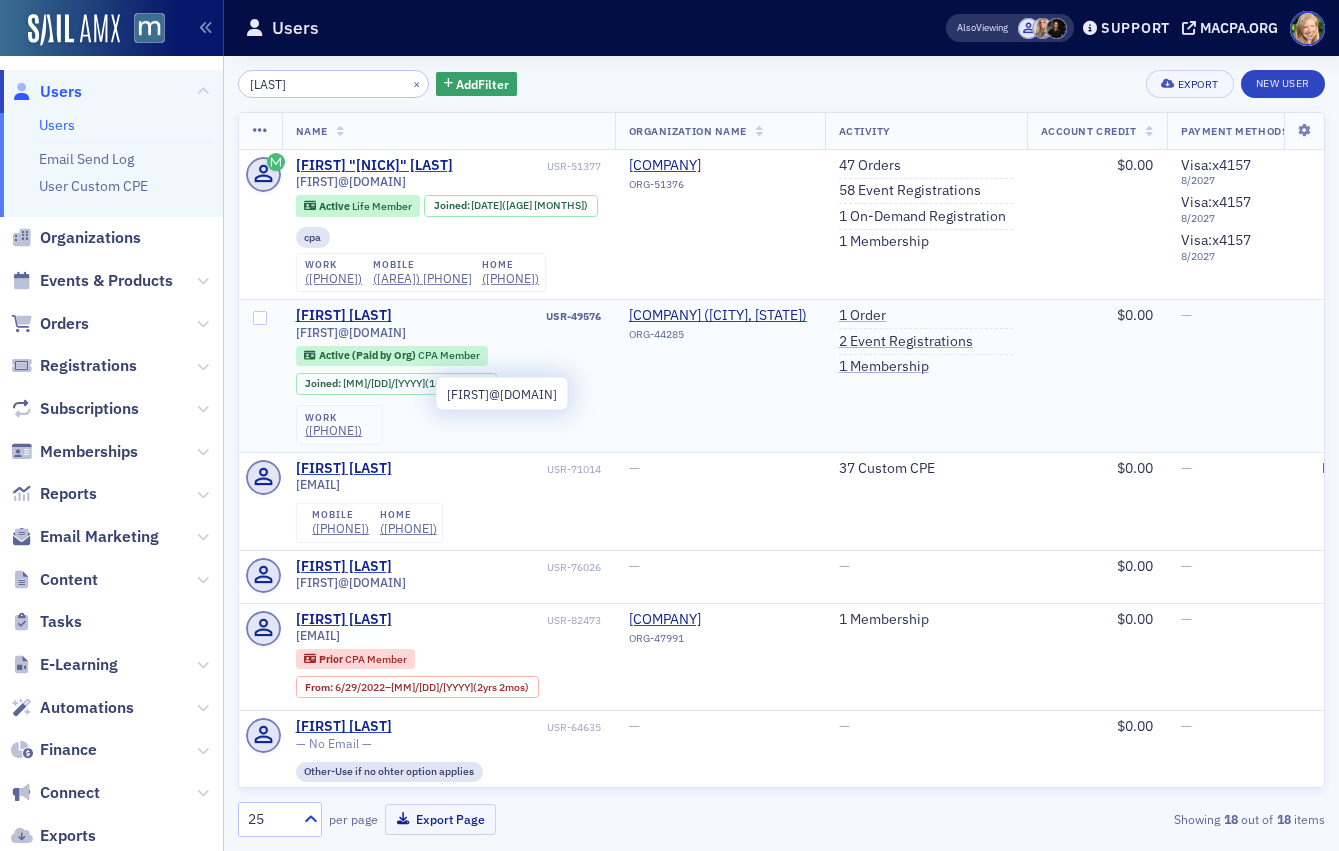 drag, startPoint x: 435, startPoint y: 395, endPoint x: 295, endPoint y: 394, distance: 140.00357 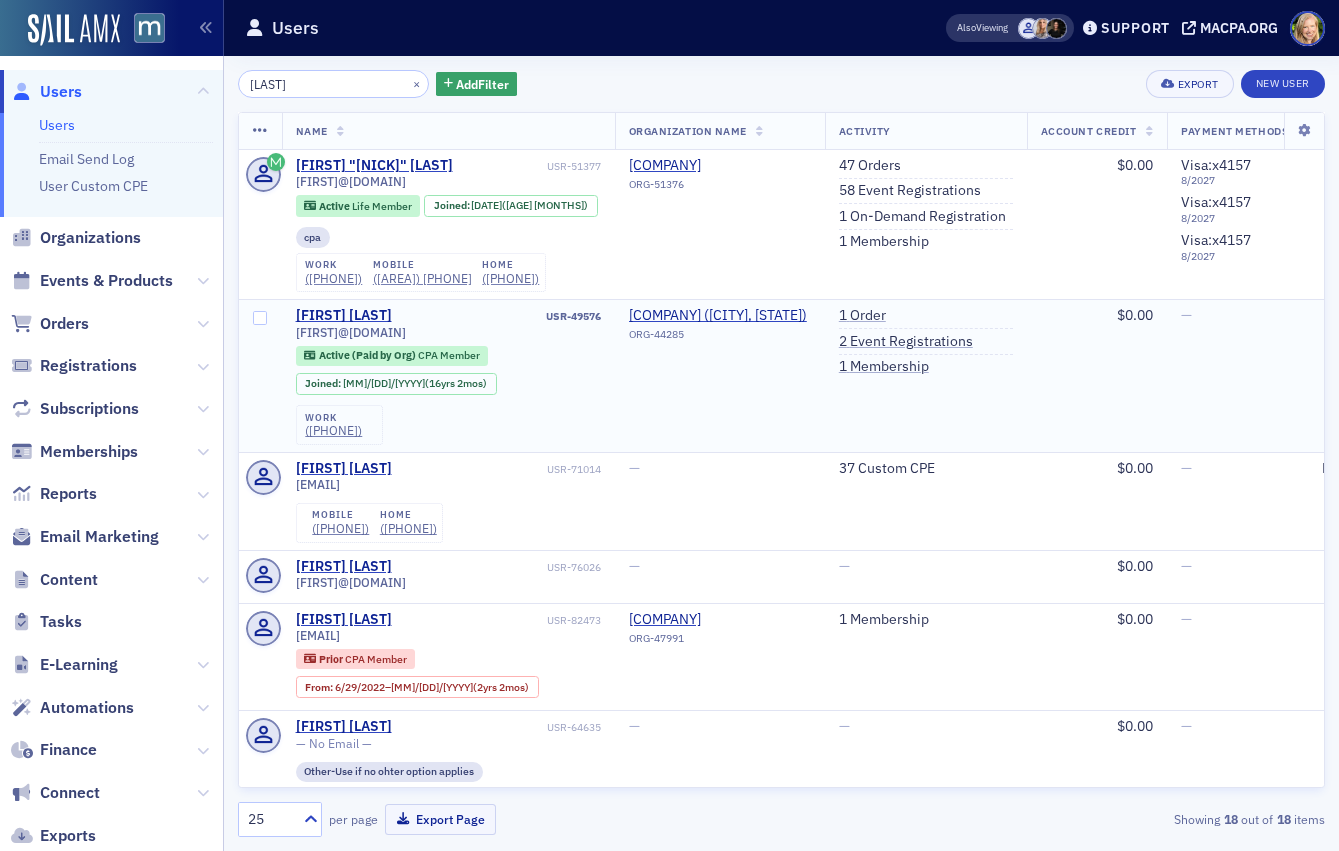 click on "[COMPANY] ([CITY], [STATE]) ORG-44285" 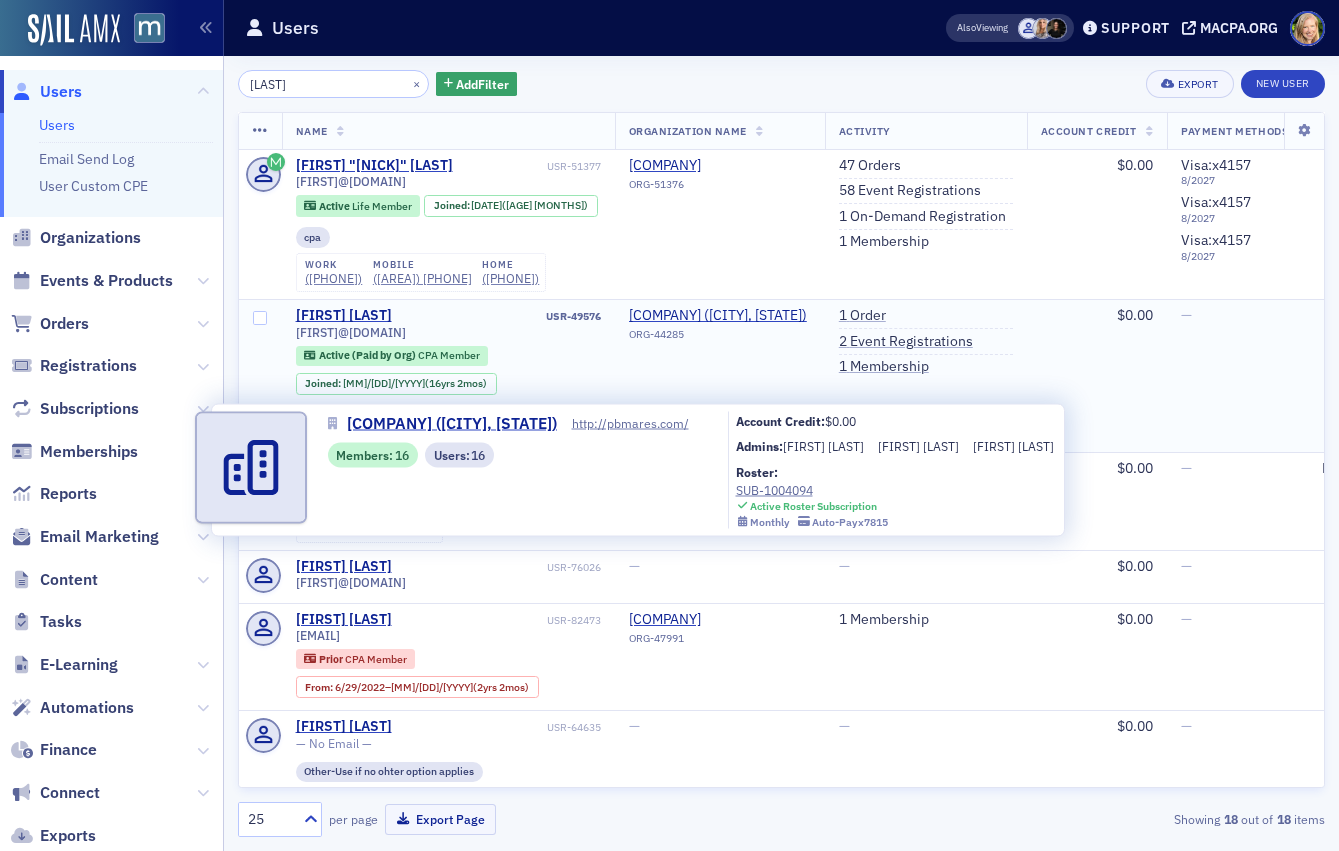 click on "[COMPANY] ([CITY], [STATE]) ORG-44285" 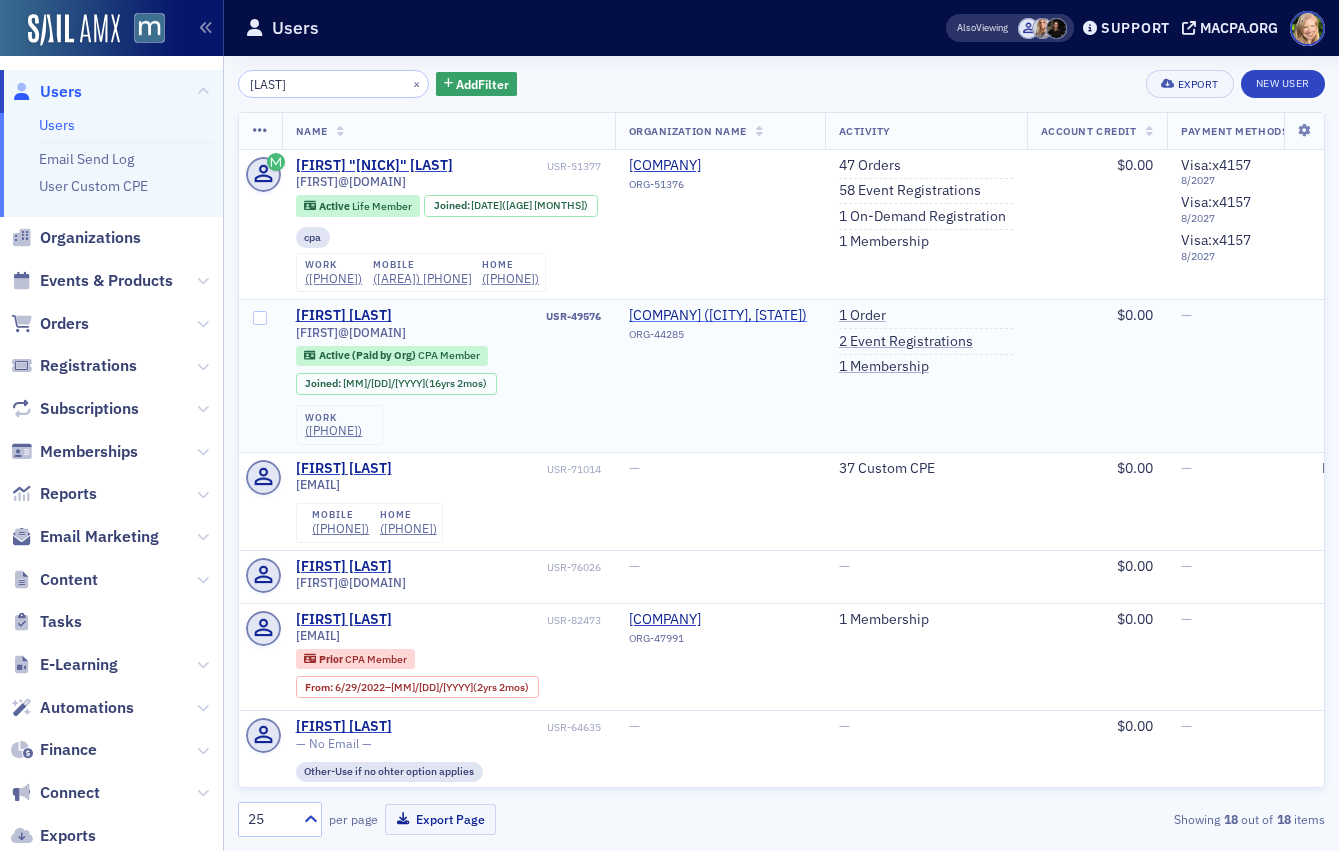 click on "[COMPANY] ([CITY], [STATE])" 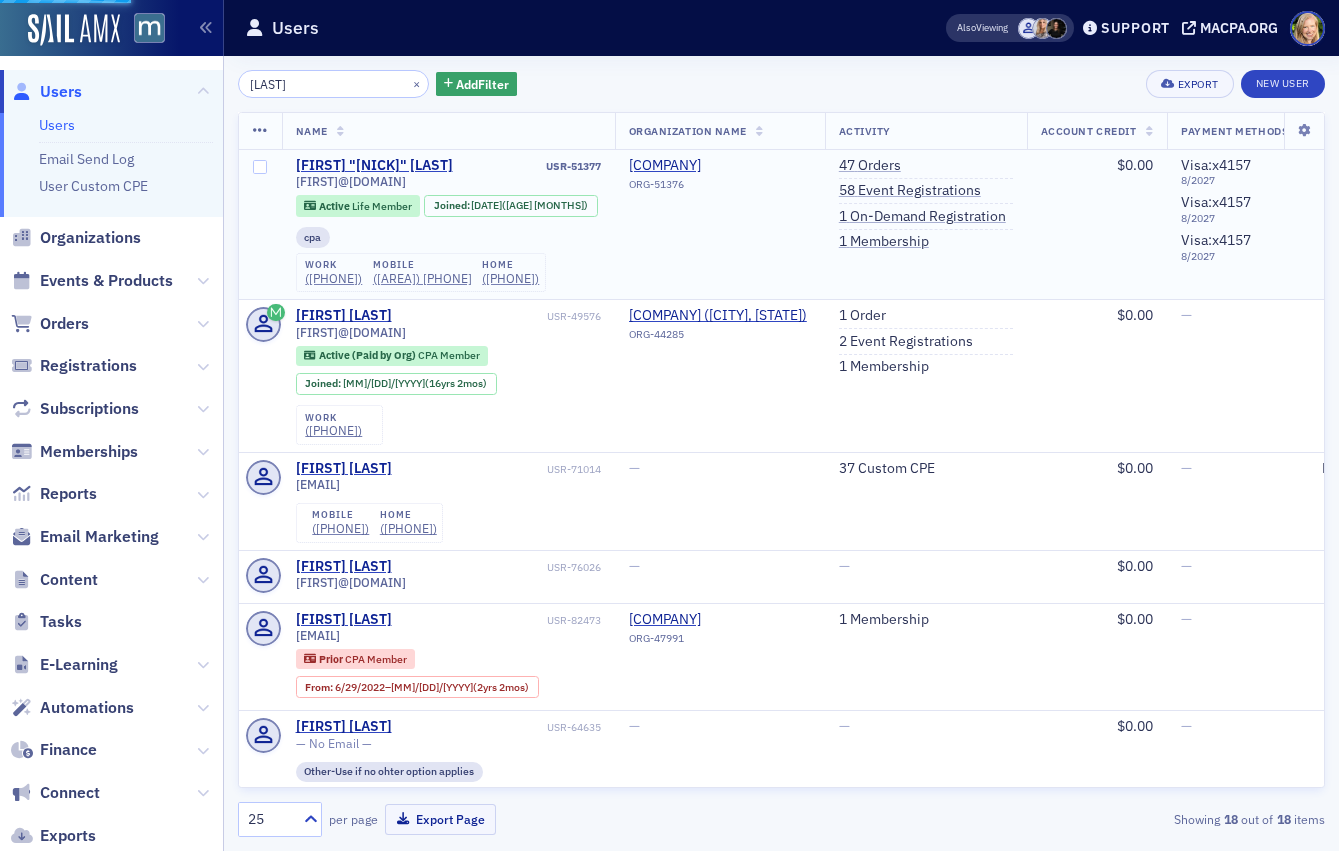 select on "US" 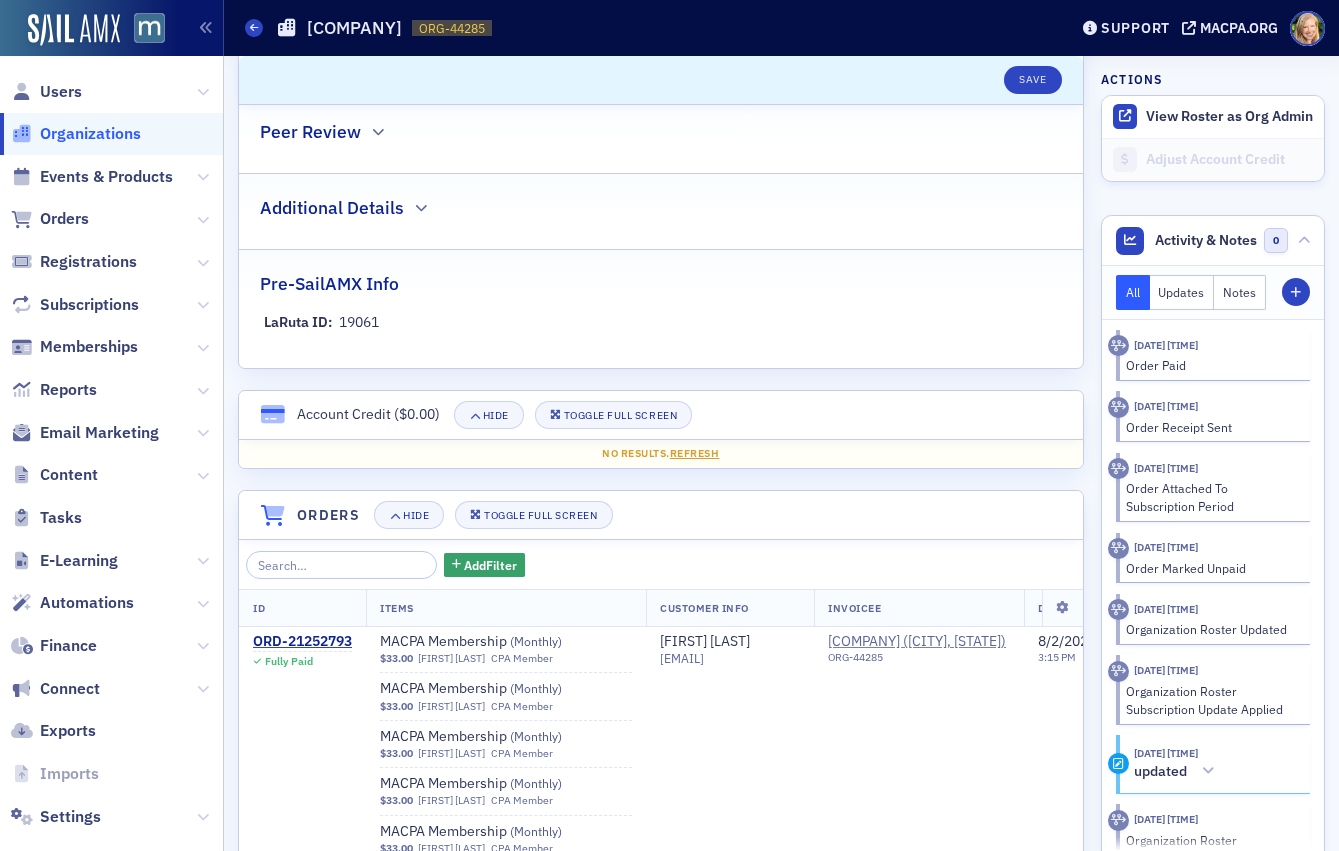 scroll, scrollTop: 1033, scrollLeft: 0, axis: vertical 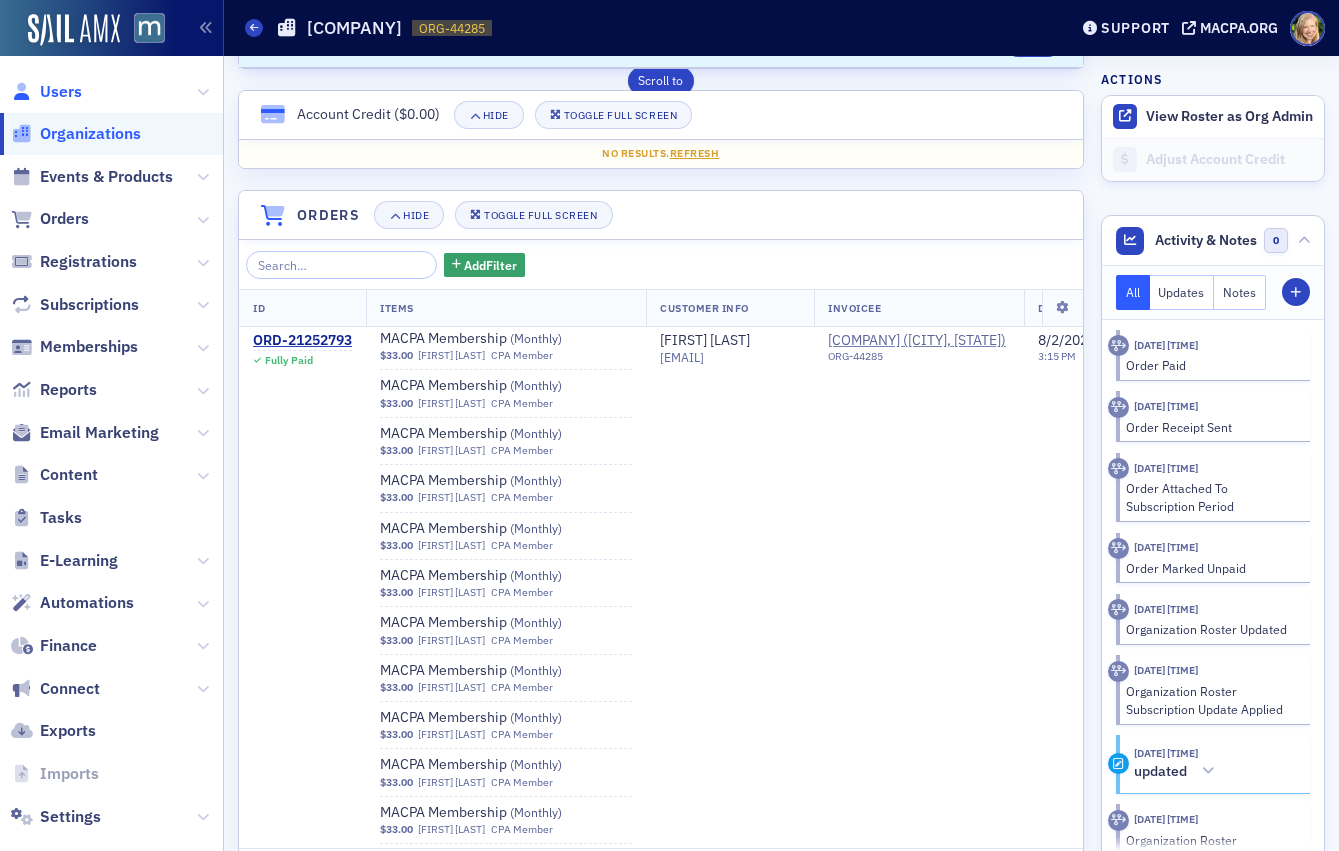 click on "Users" 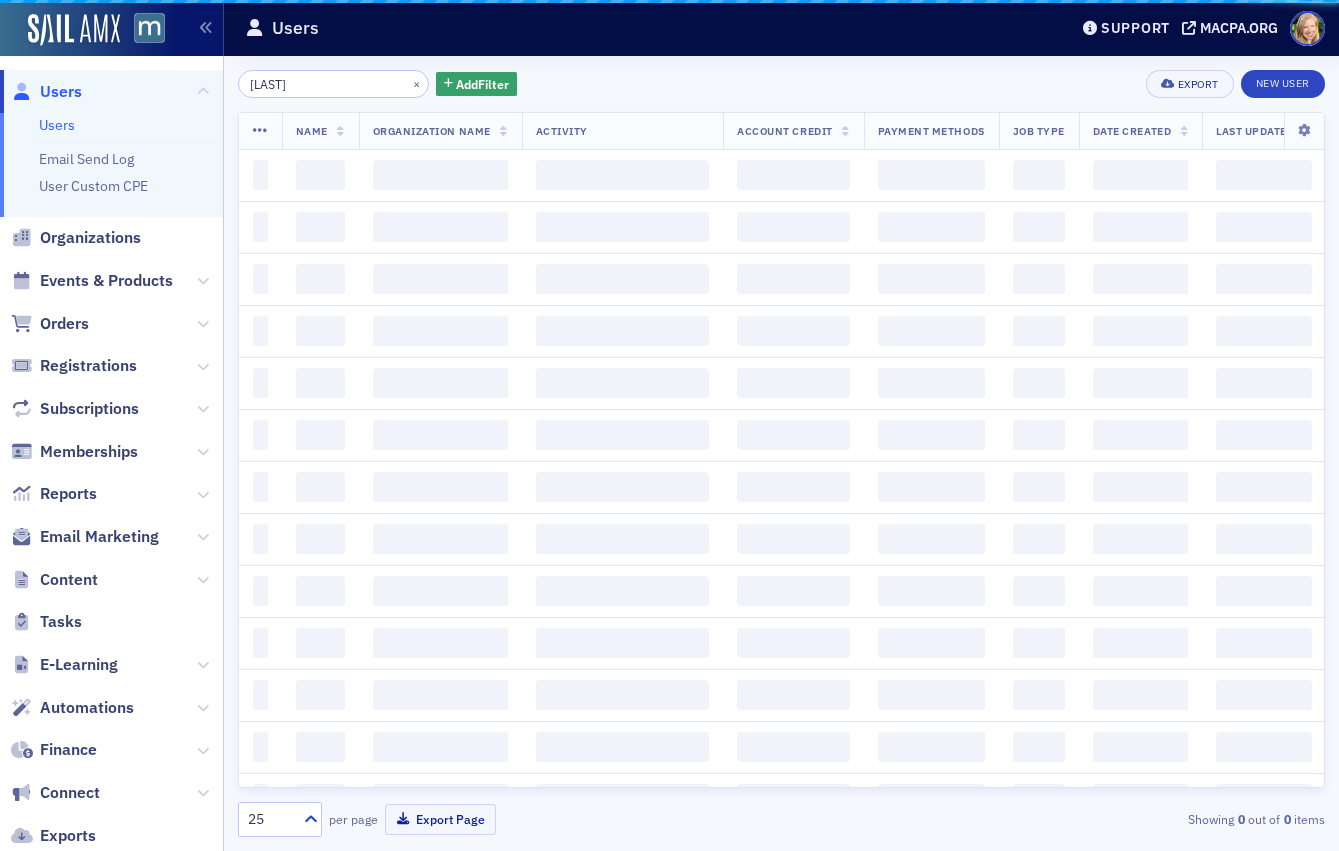 scroll, scrollTop: 0, scrollLeft: 0, axis: both 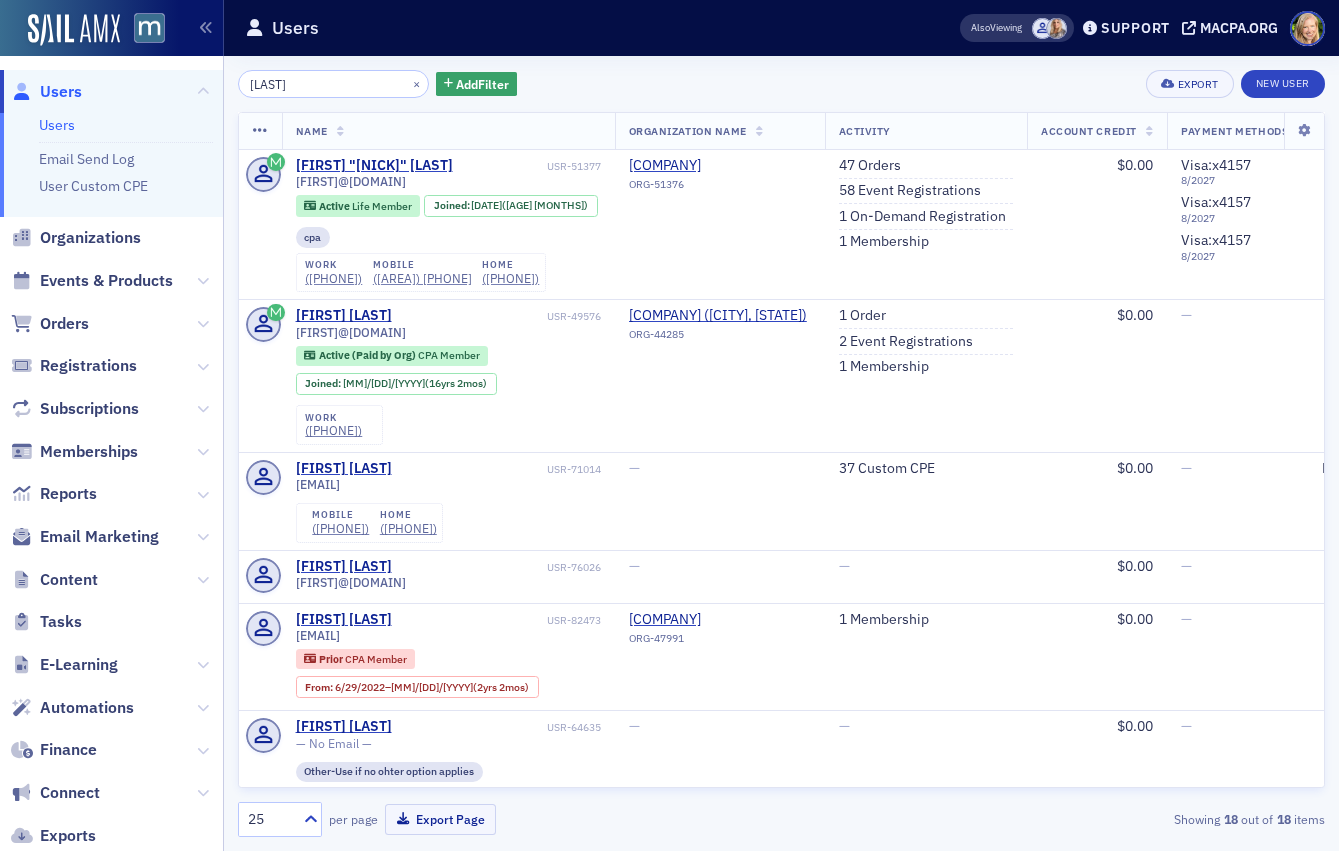 click on "[LAST]" 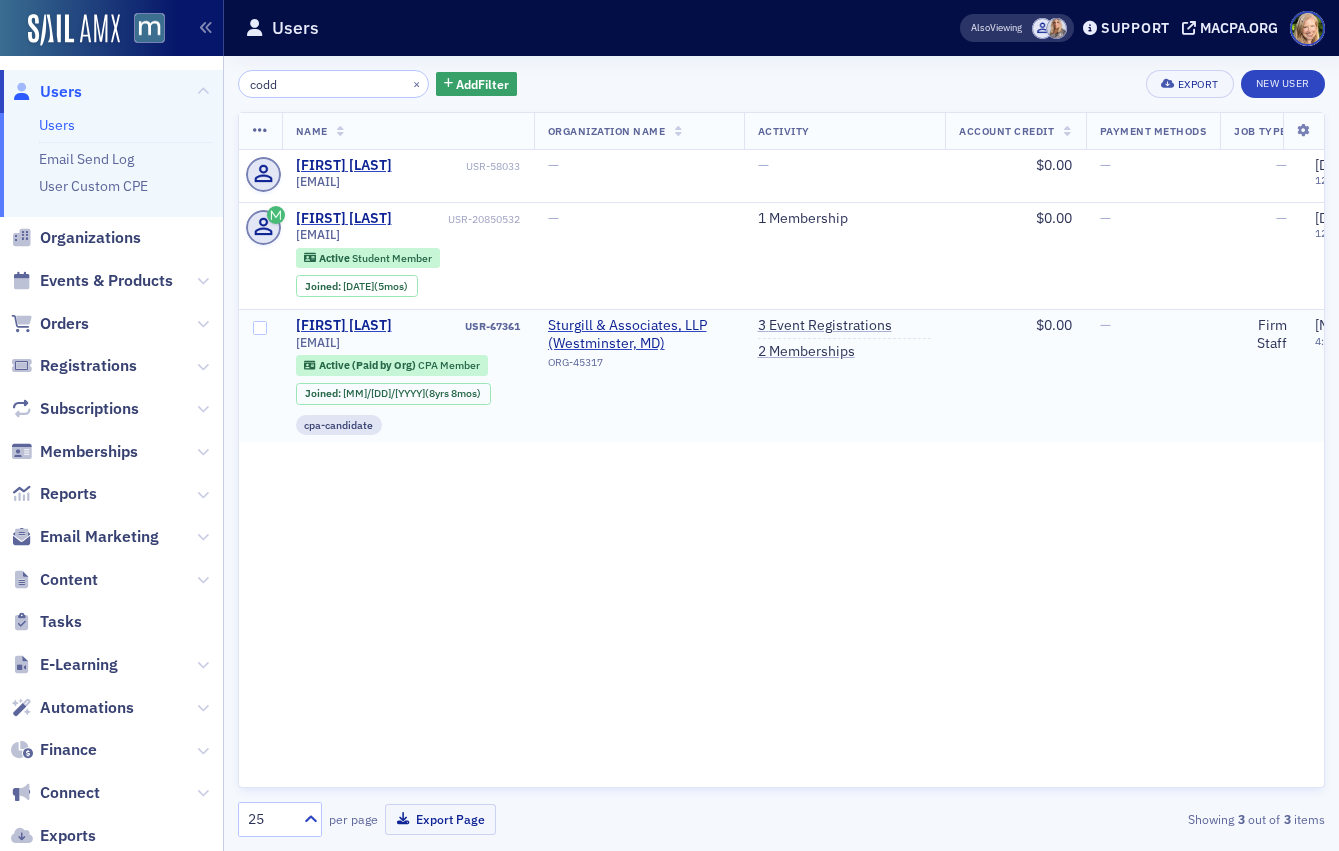 type on "codd" 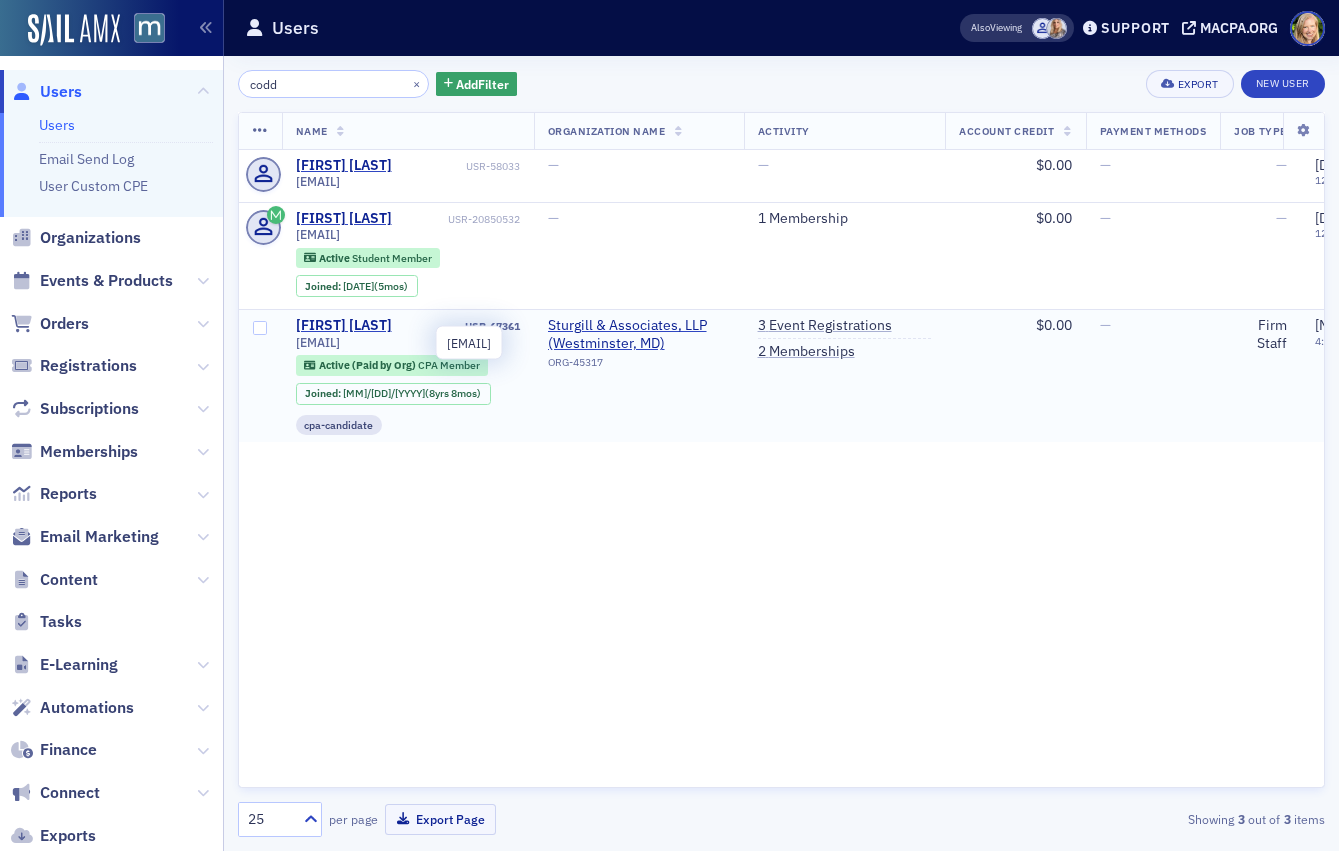 drag, startPoint x: 430, startPoint y: 342, endPoint x: 295, endPoint y: 347, distance: 135.09256 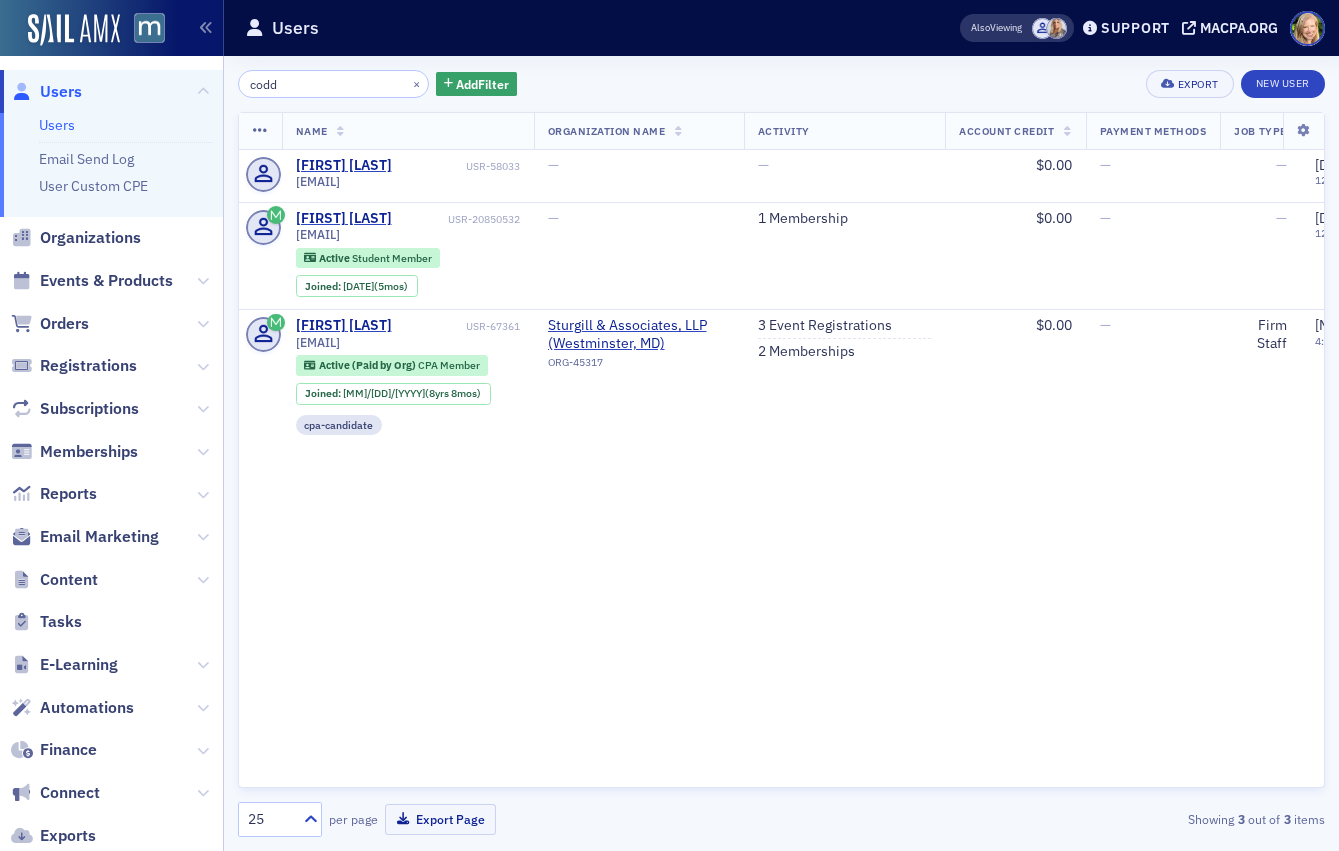 click on "Name Organization Name Activity Account Credit Payment Methods Job Type Date Created Last Updated [FIRST] [LAST] USR-58033 [EMAIL] Active Student Member Joined : [DATE] ([AGE] [MONTHS]) Membership [PRICE] Firm Staff [DATE] [TIME] [DATE] [TIME] [FIRST] [LAST] USR-20850532 [EMAIL] Active Member Joined : [DATE] ([AGE] [MONTHS]) [PRODUCT] [COMPANY] ([CITY], [STATE]) ORG-45317 Event Registrations Memberships [PRICE] Firm Staff [DATE] [TIME] [DATE] [TIME]" 